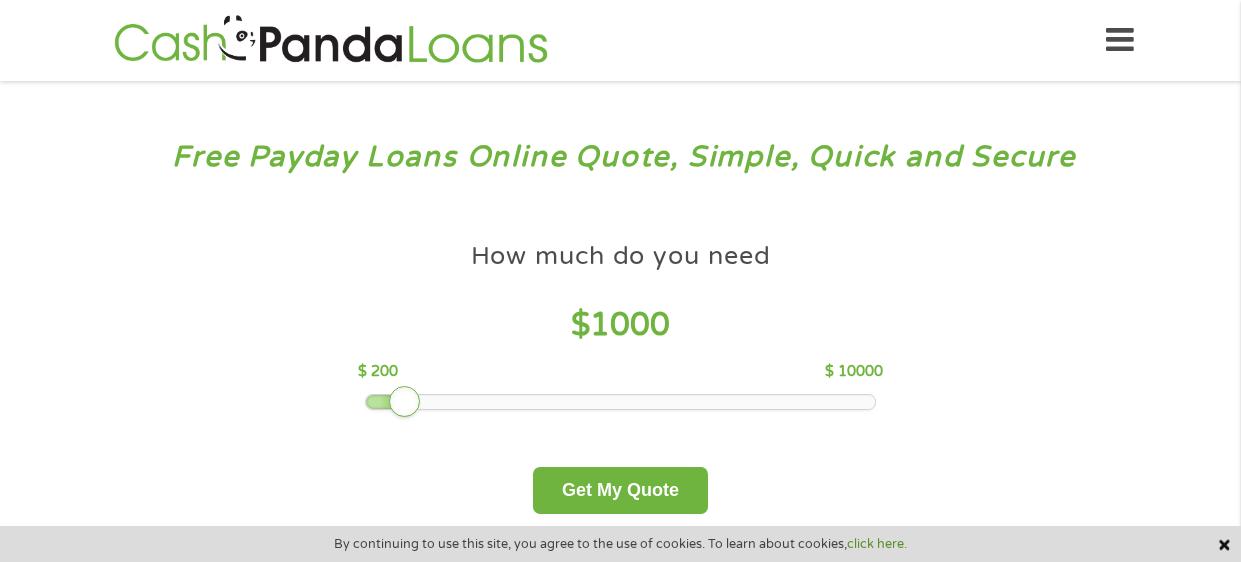 scroll, scrollTop: 0, scrollLeft: 0, axis: both 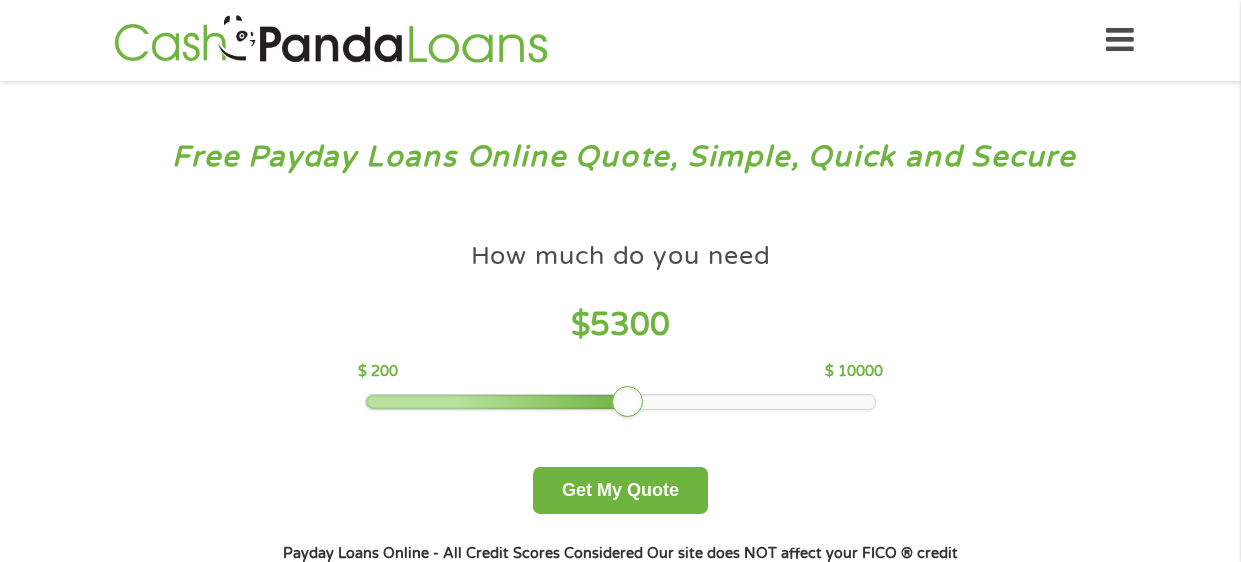 click at bounding box center (498, 402) 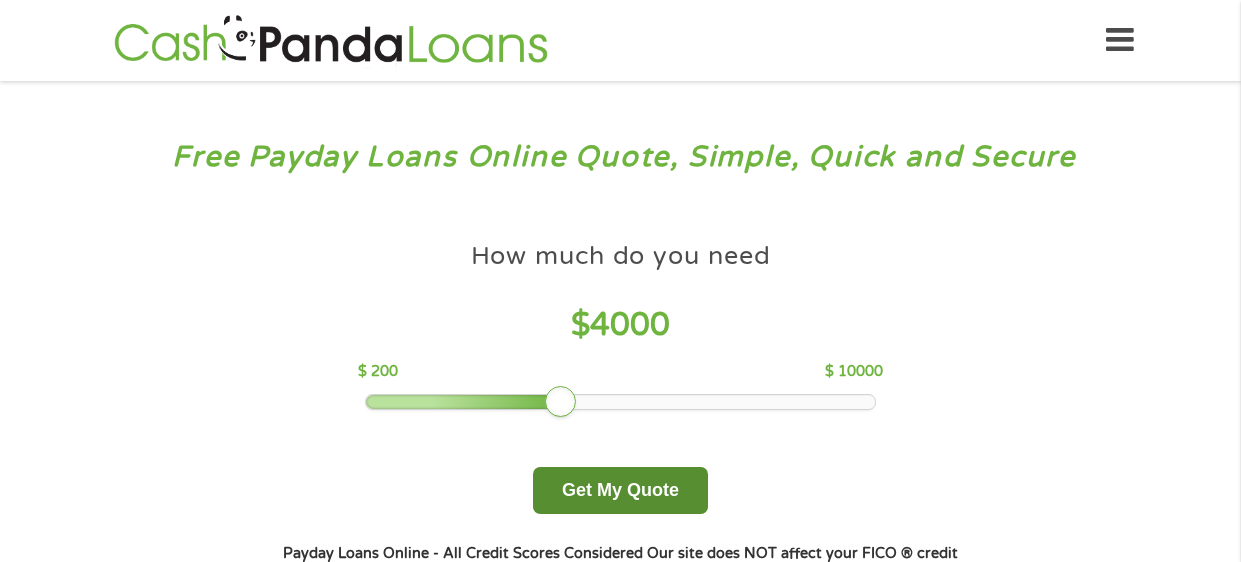 click on "Get My Quote" at bounding box center (620, 490) 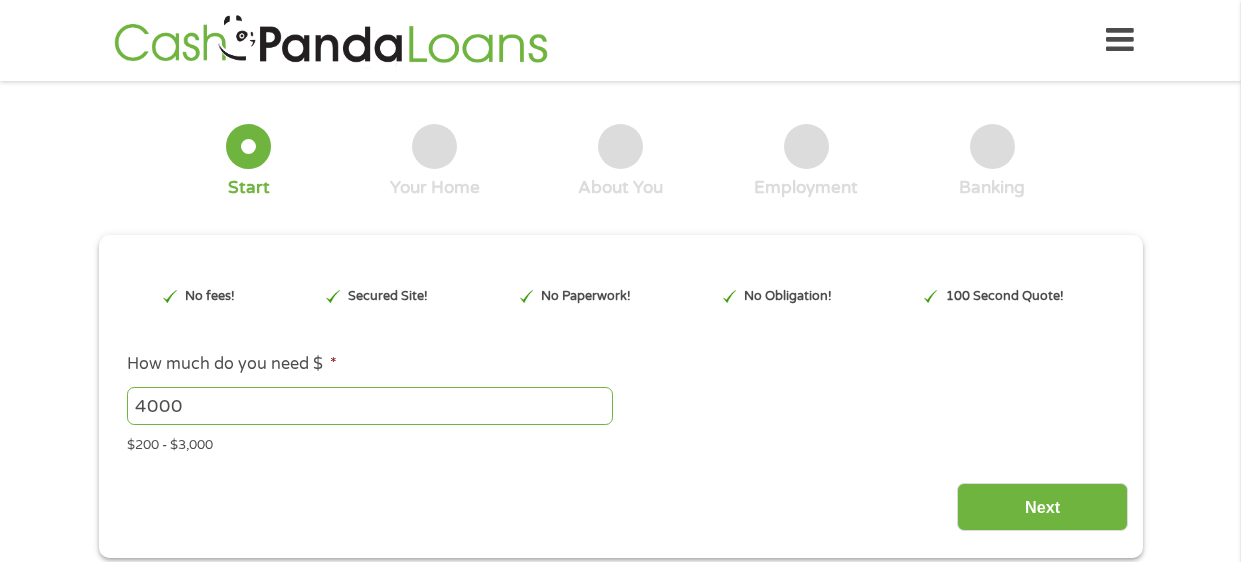 scroll, scrollTop: 0, scrollLeft: 0, axis: both 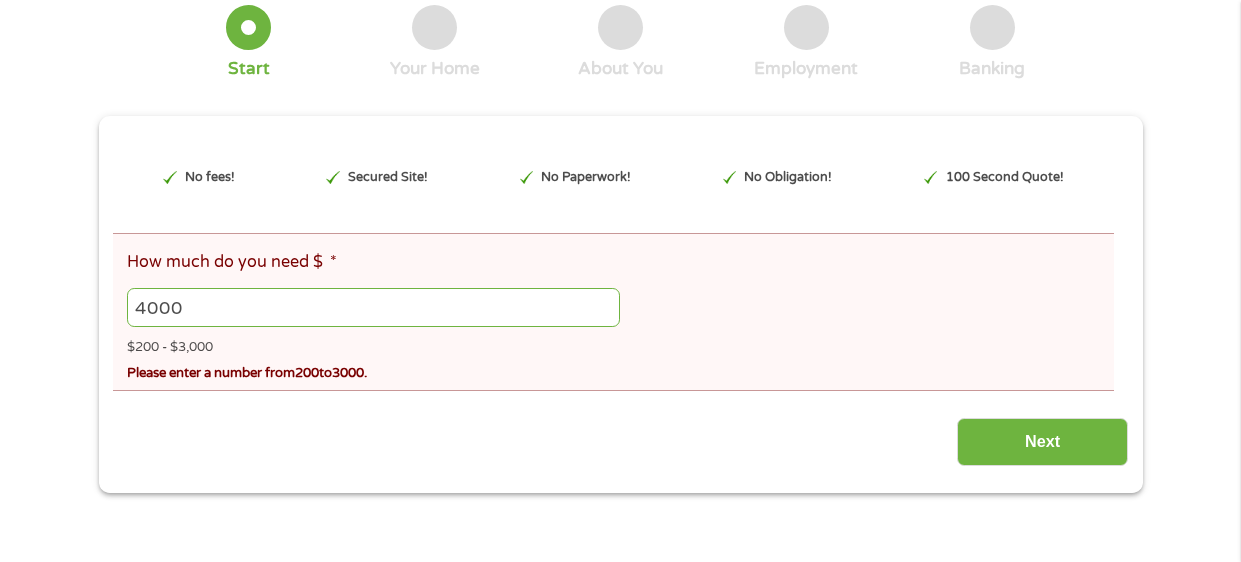 click on "4000" at bounding box center [373, 307] 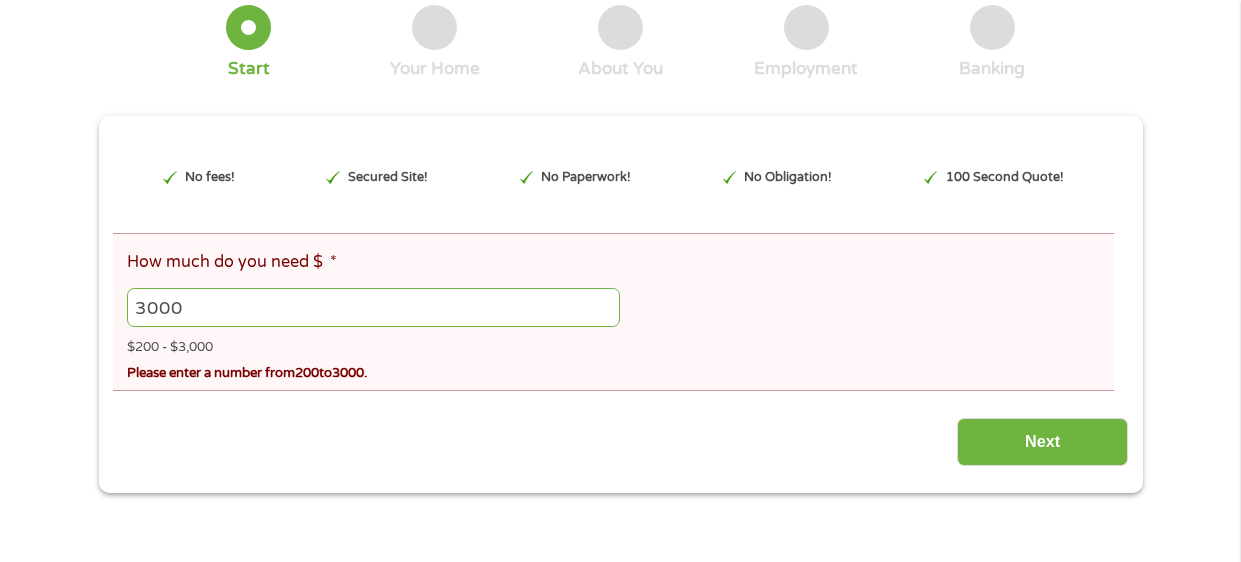 click on "3000" at bounding box center (373, 307) 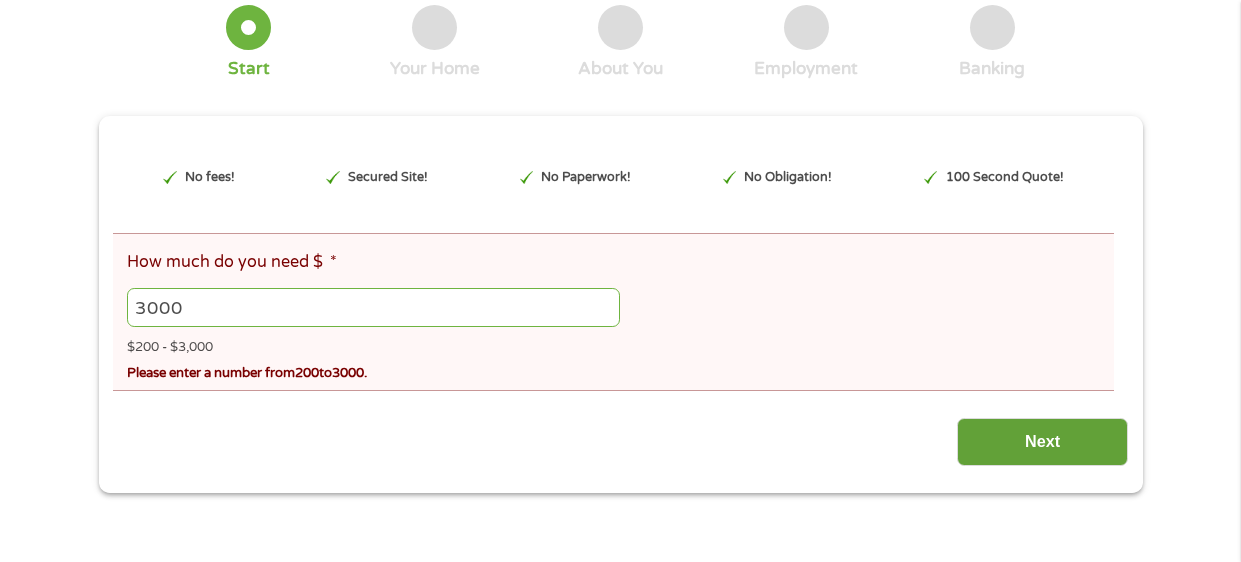 click on "Next" at bounding box center [1042, 442] 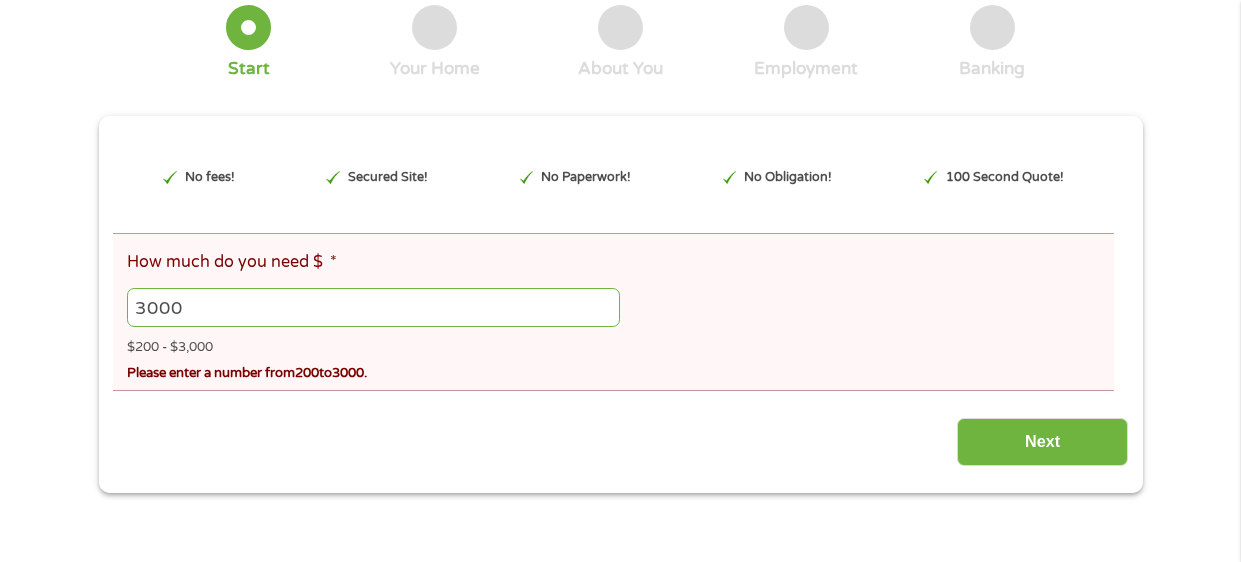 scroll, scrollTop: 8, scrollLeft: 8, axis: both 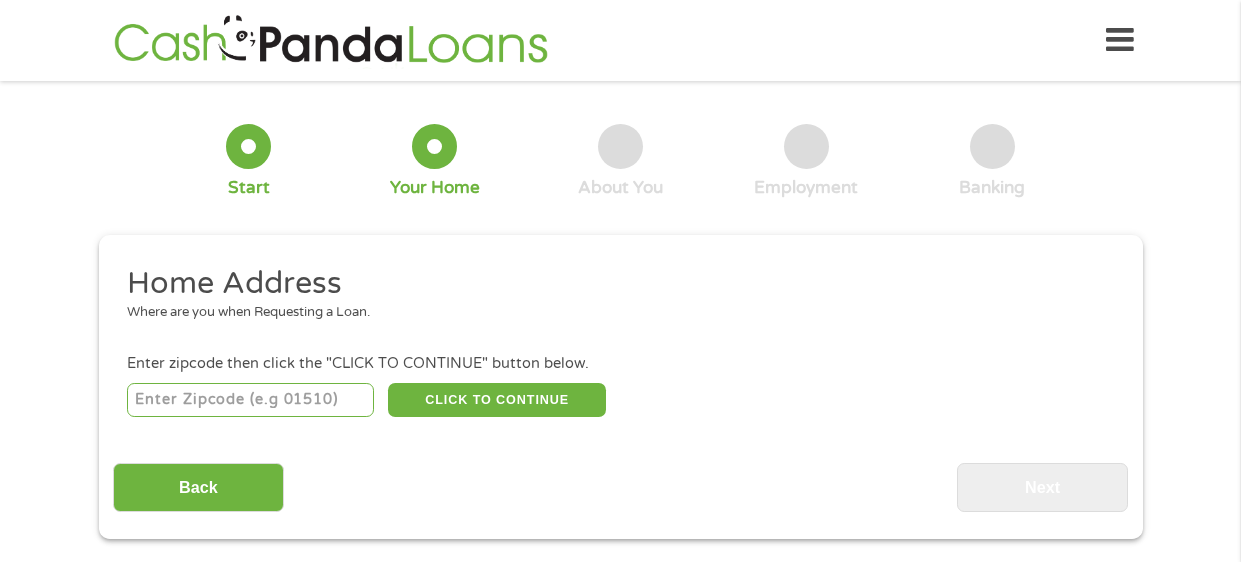click at bounding box center [250, 400] 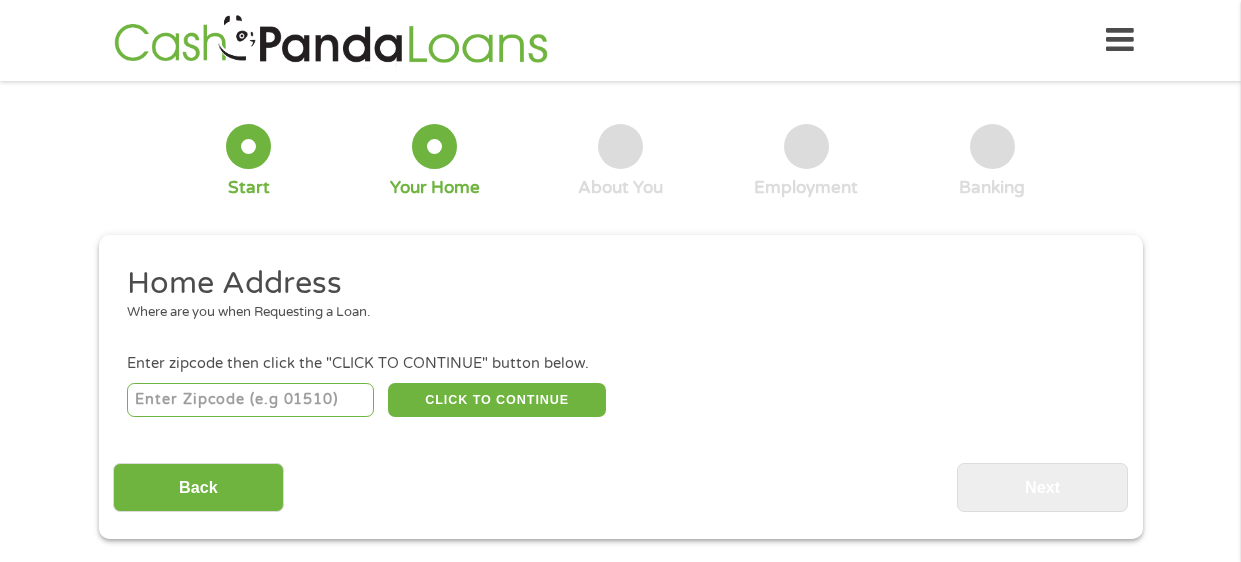type on "34741" 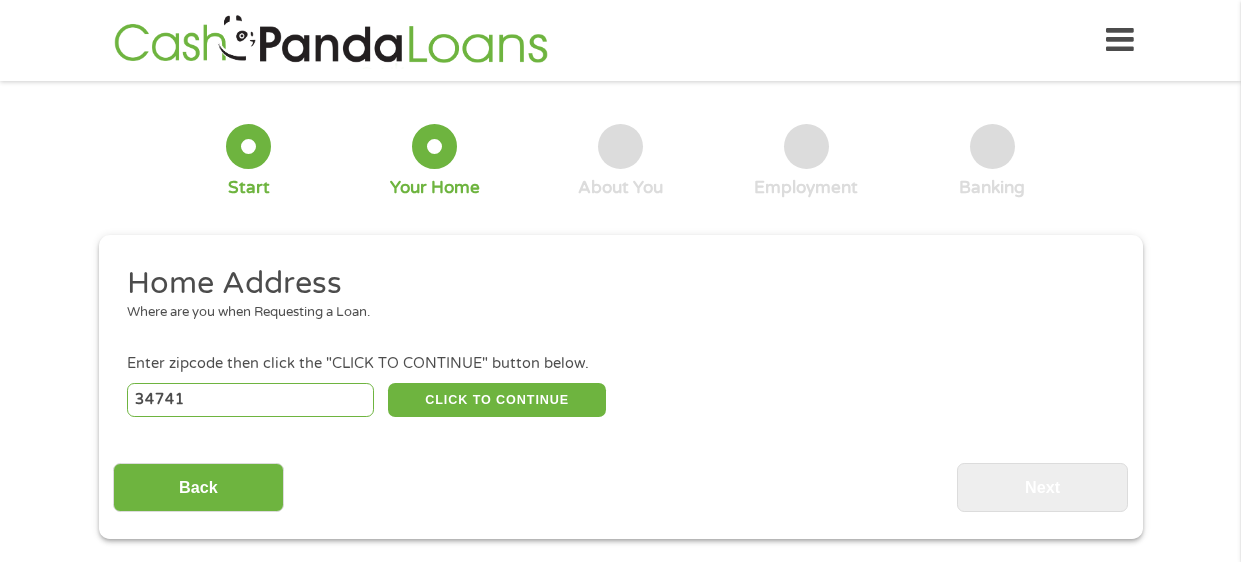 click on "Home Address" at bounding box center (613, 284) 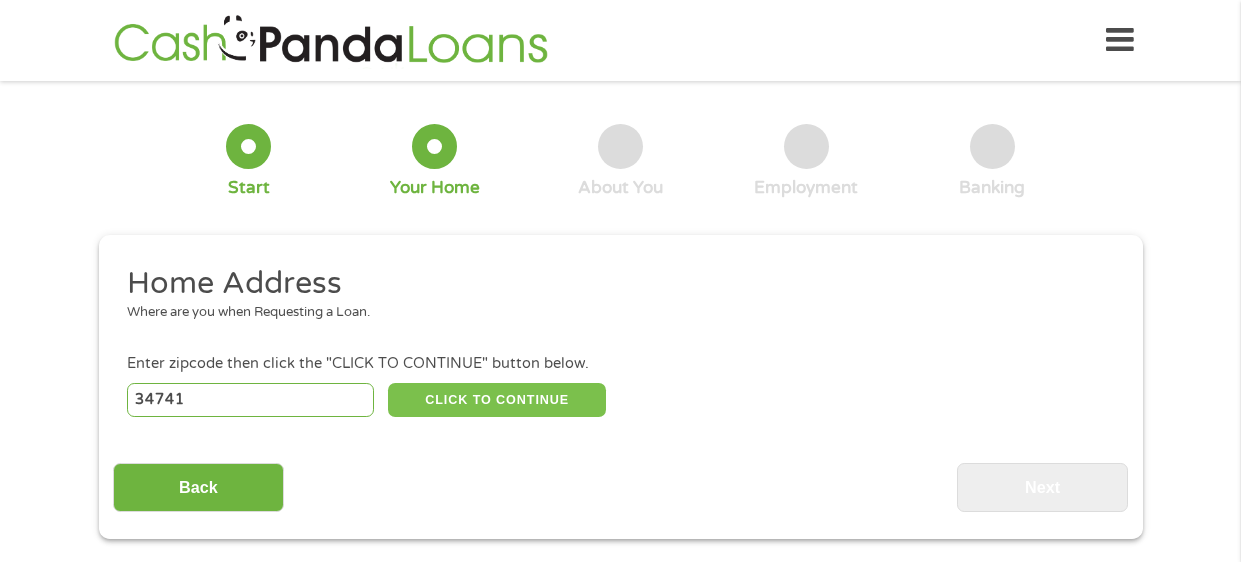 click on "CLICK TO CONTINUE" at bounding box center (497, 400) 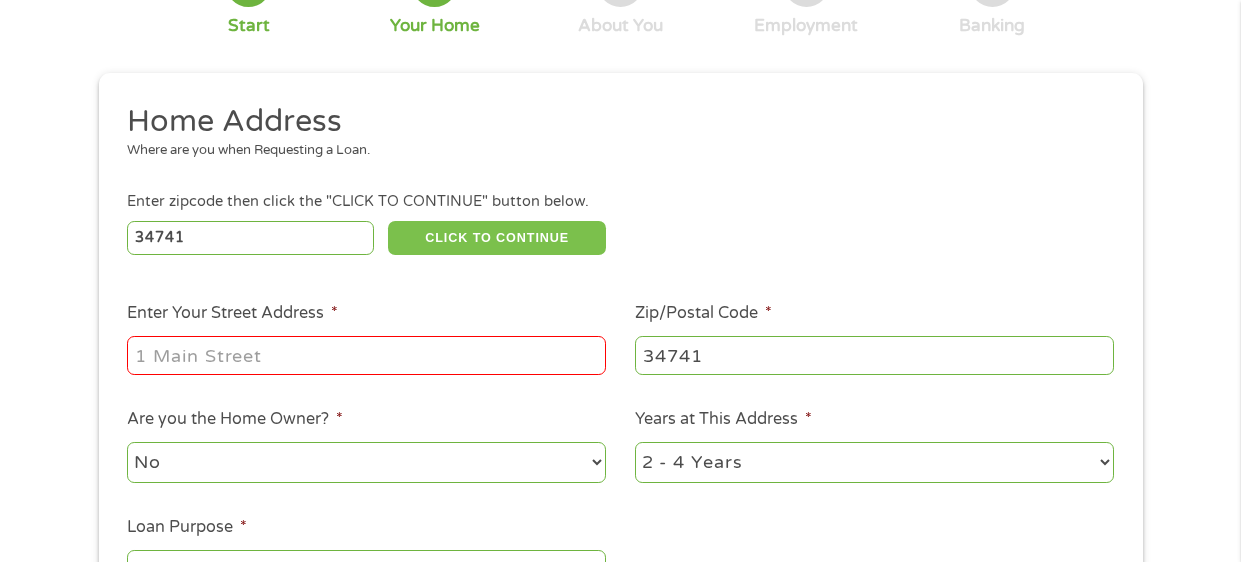 scroll, scrollTop: 168, scrollLeft: 0, axis: vertical 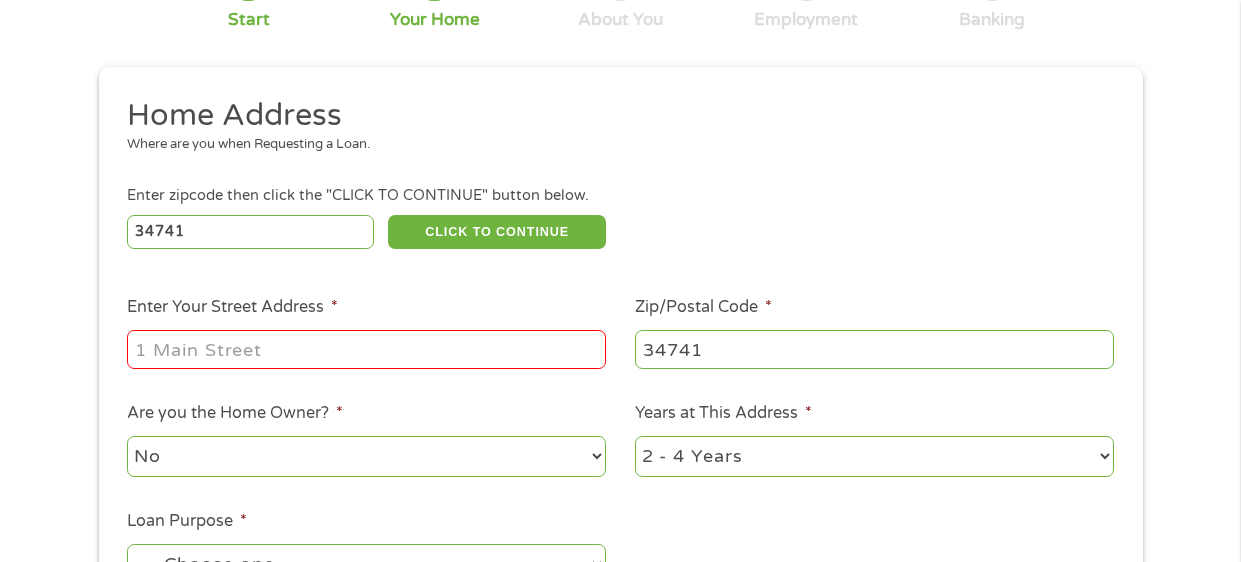 click on "Enter Your Street Address *" at bounding box center (366, 349) 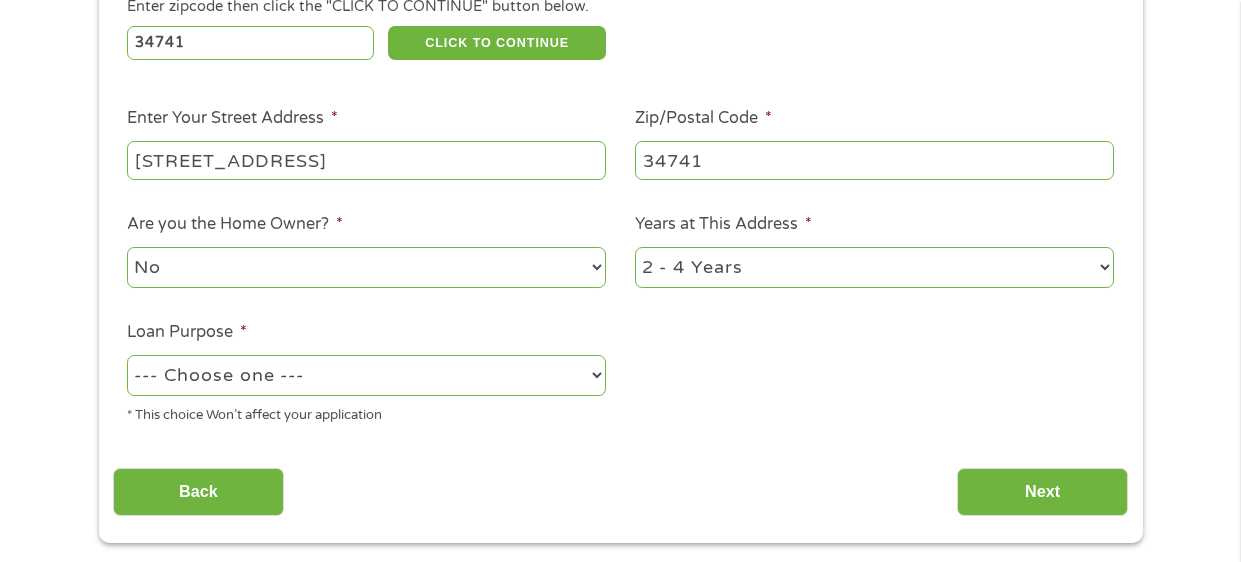 scroll, scrollTop: 357, scrollLeft: 0, axis: vertical 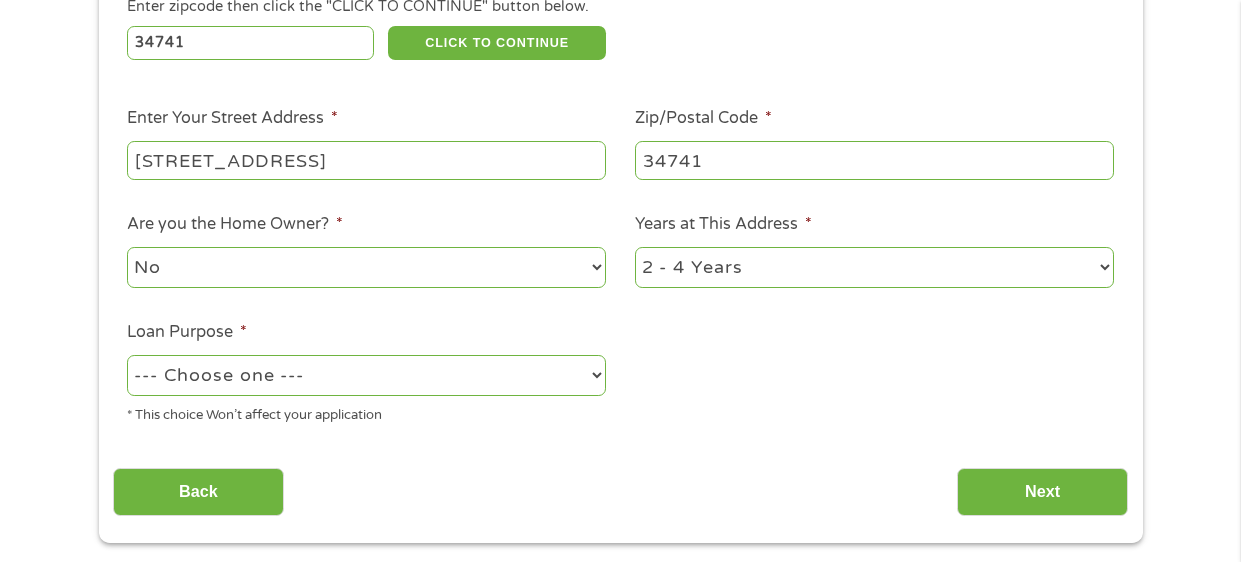 click on "--- Choose one --- Pay Bills Debt Consolidation Home Improvement Major Purchase Car Loan Short Term Cash Medical Expenses Other" at bounding box center (366, 375) 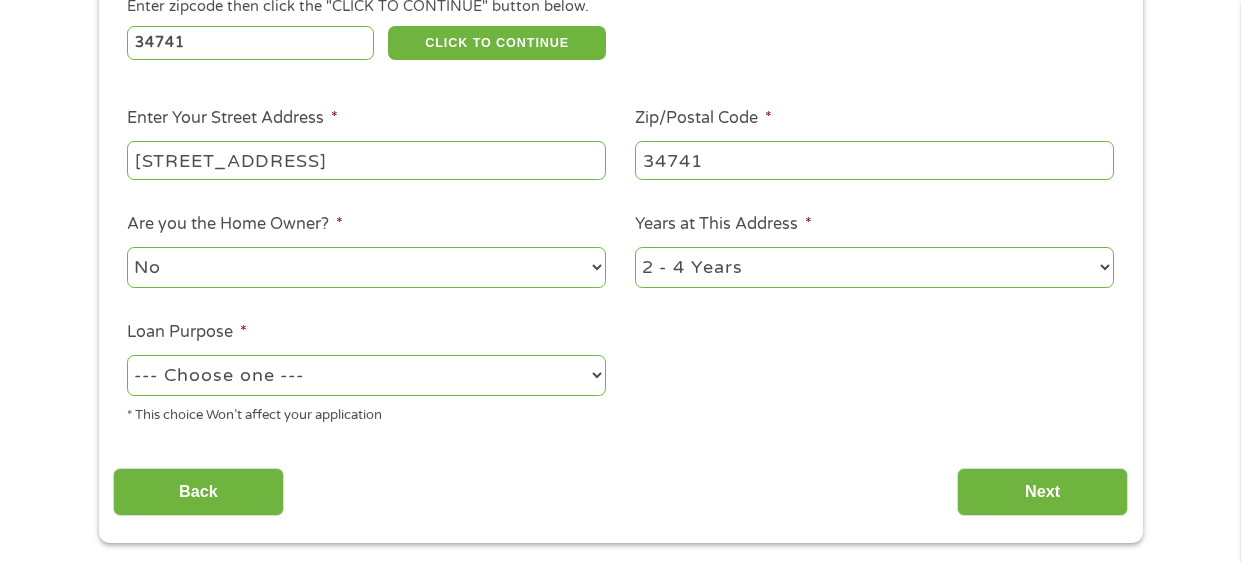 select on "other" 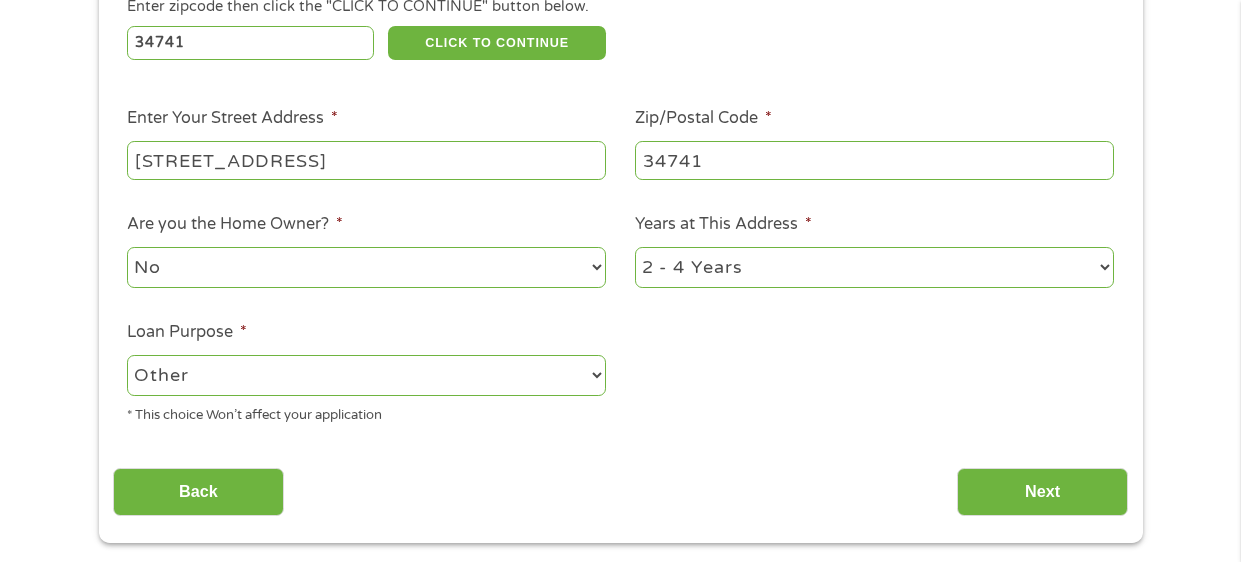 click on "--- Choose one --- Pay Bills Debt Consolidation Home Improvement Major Purchase Car Loan Short Term Cash Medical Expenses Other" at bounding box center (366, 375) 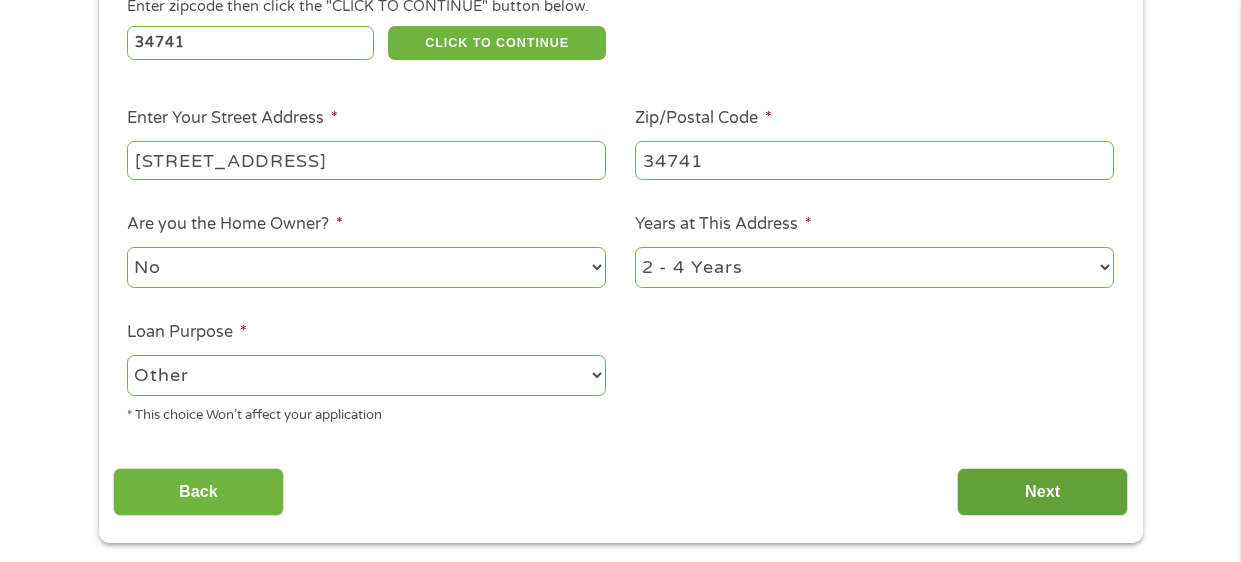 click on "Next" at bounding box center [1042, 492] 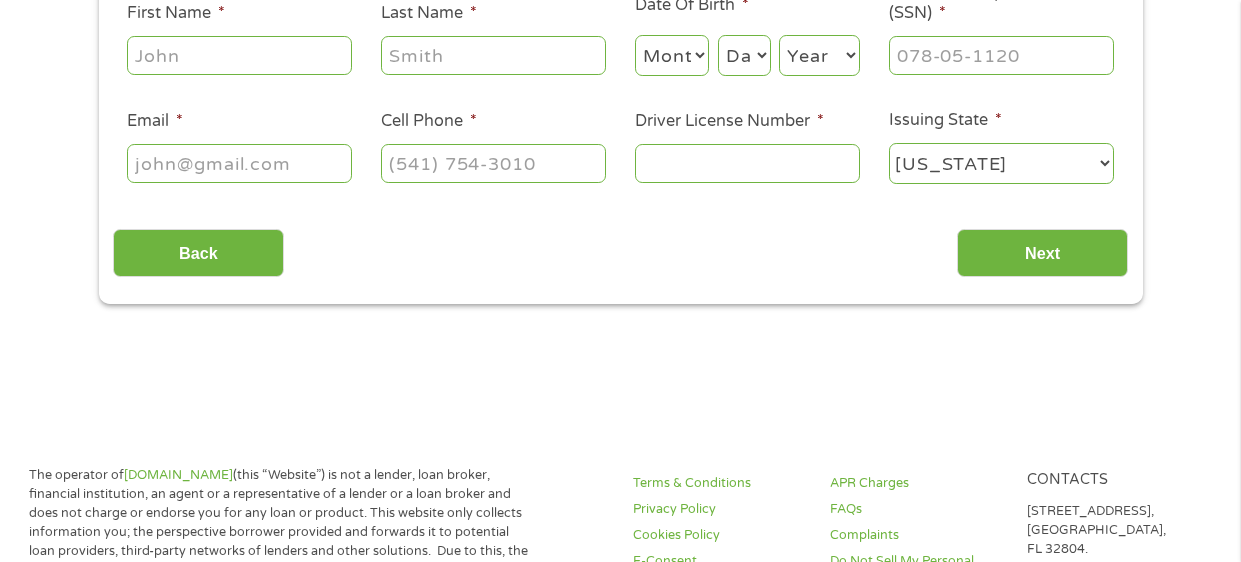 scroll, scrollTop: 8, scrollLeft: 8, axis: both 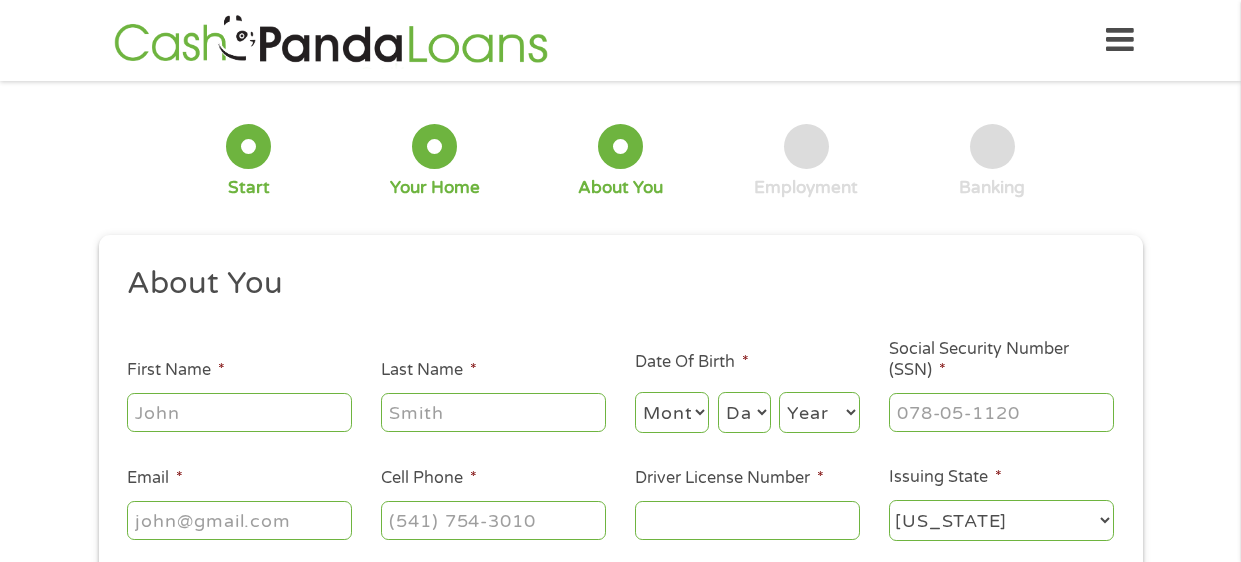click on "First Name *" at bounding box center (239, 412) 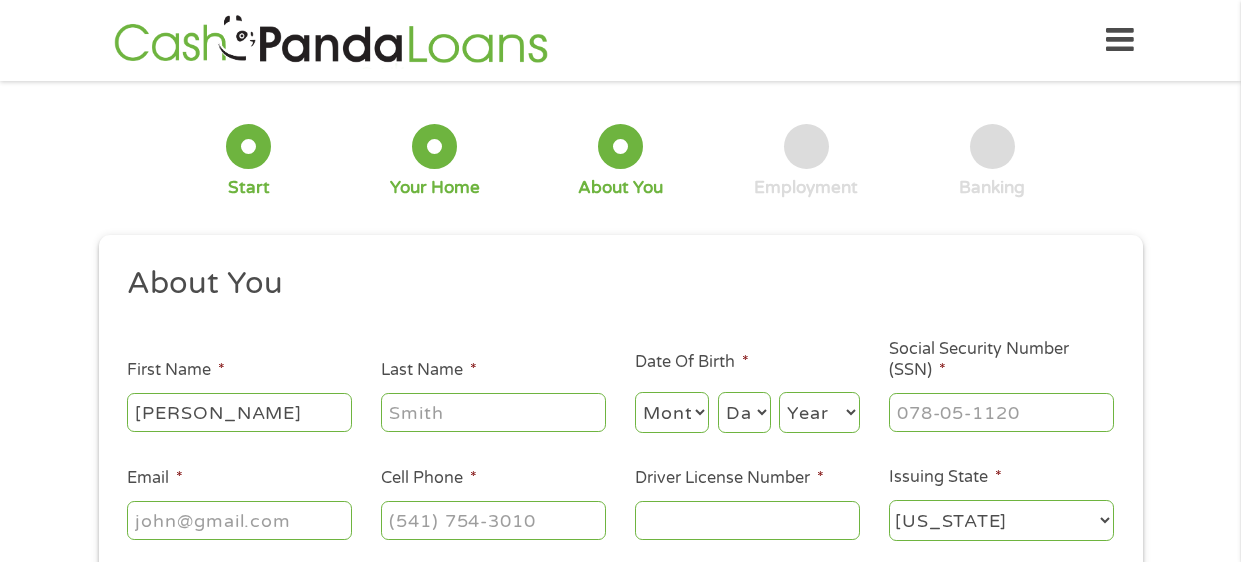 type on "Yashira" 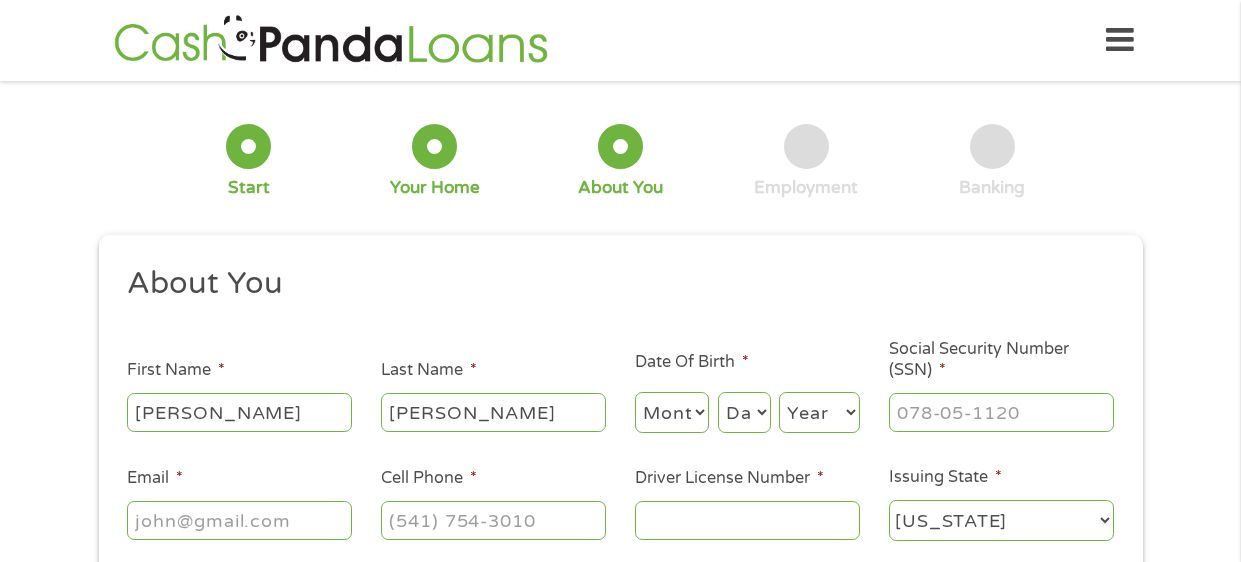 type on "Gonzalez" 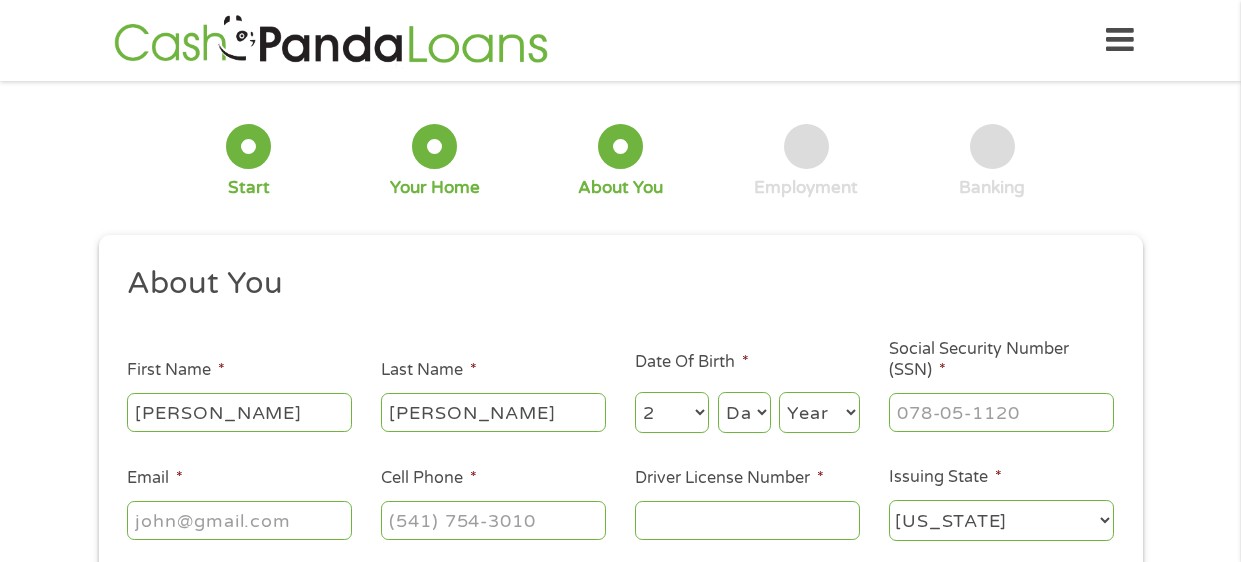 select on "1" 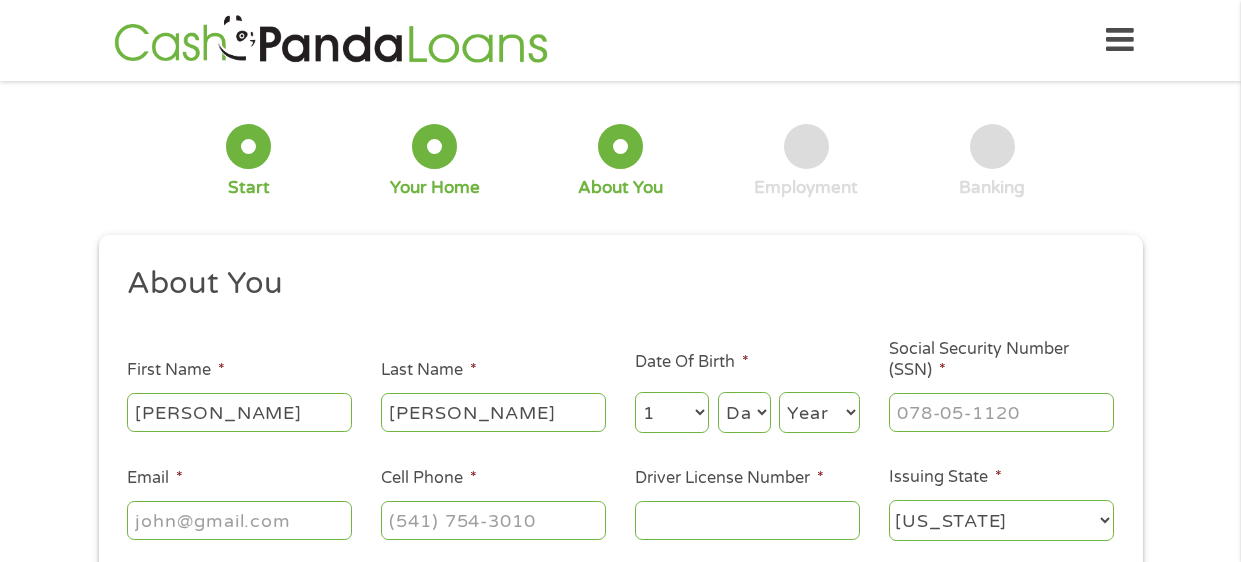 select on "1" 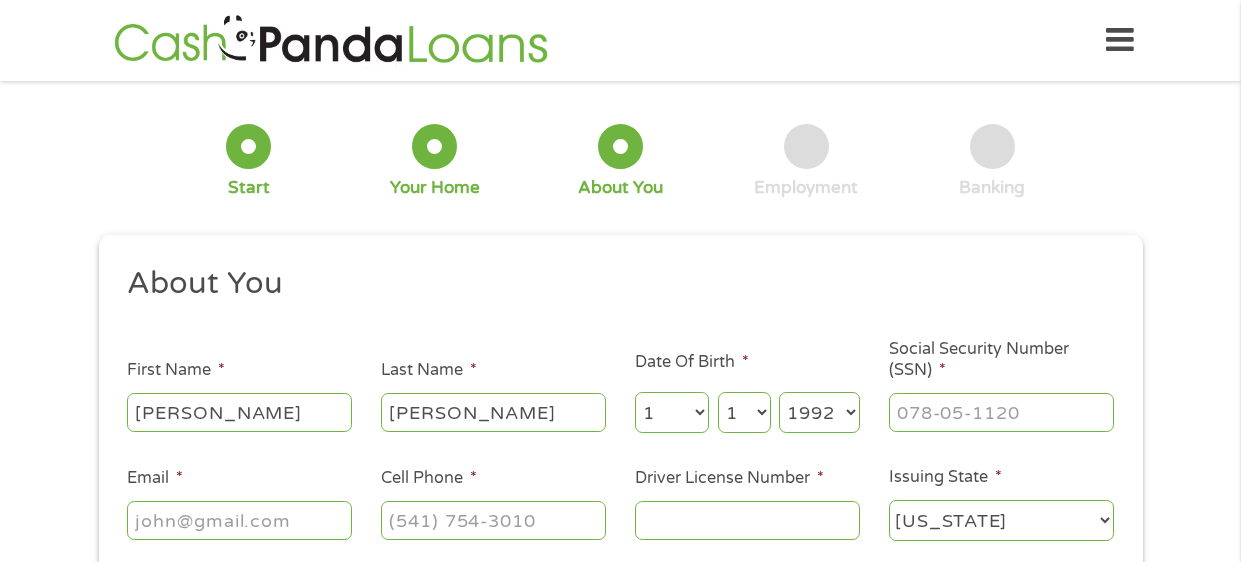 select on "1993" 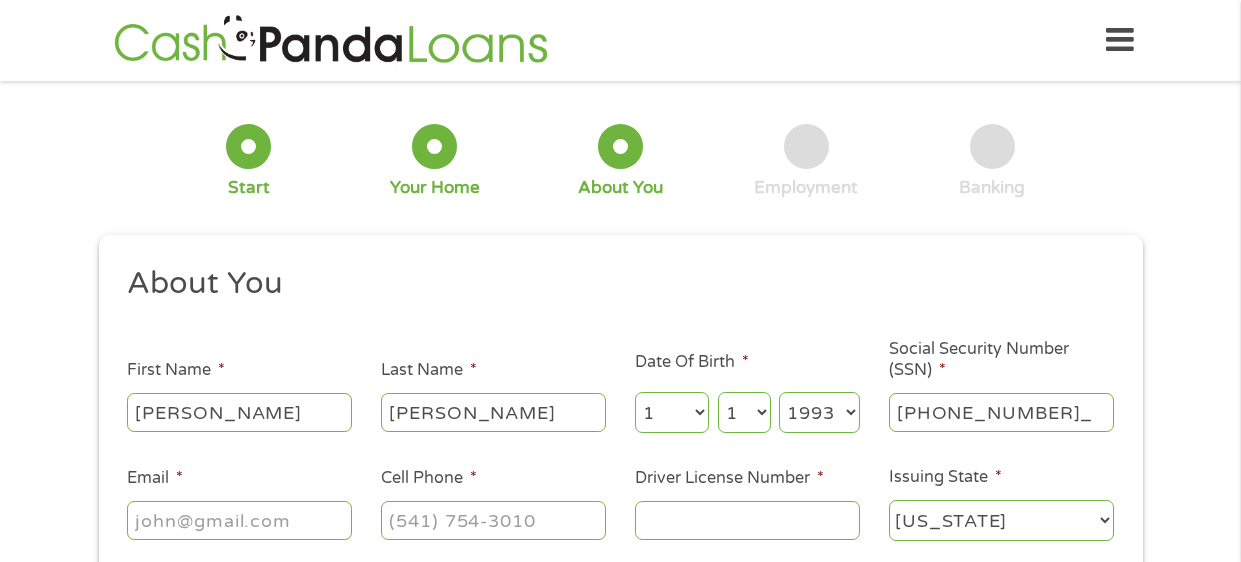 type on "597-38-6901" 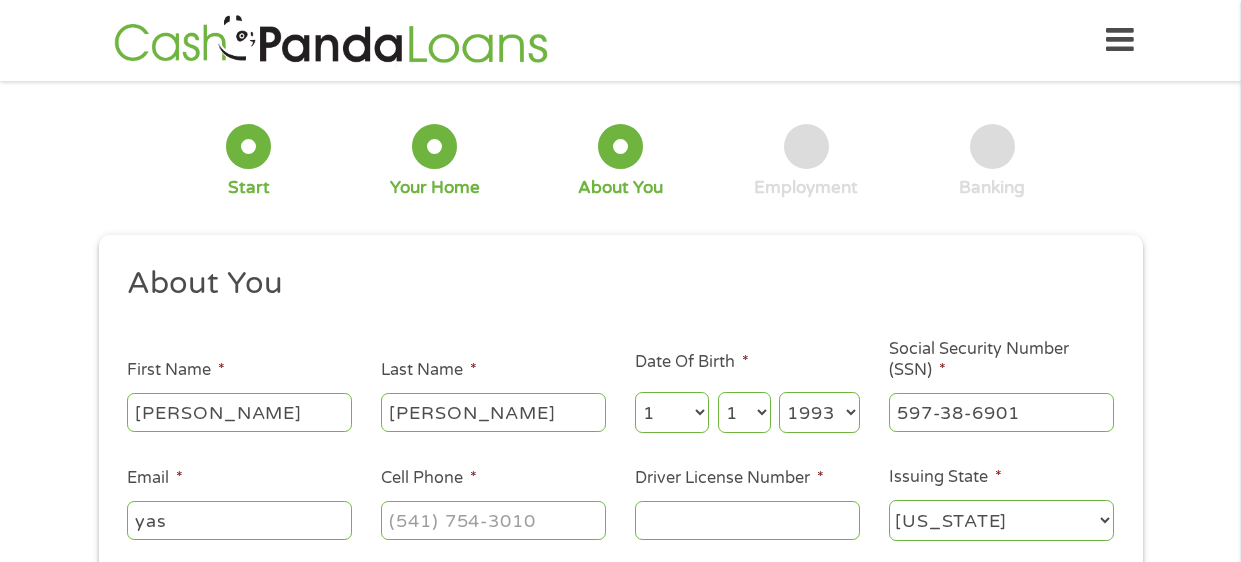 type on "yasgonzo03@gmail.com" 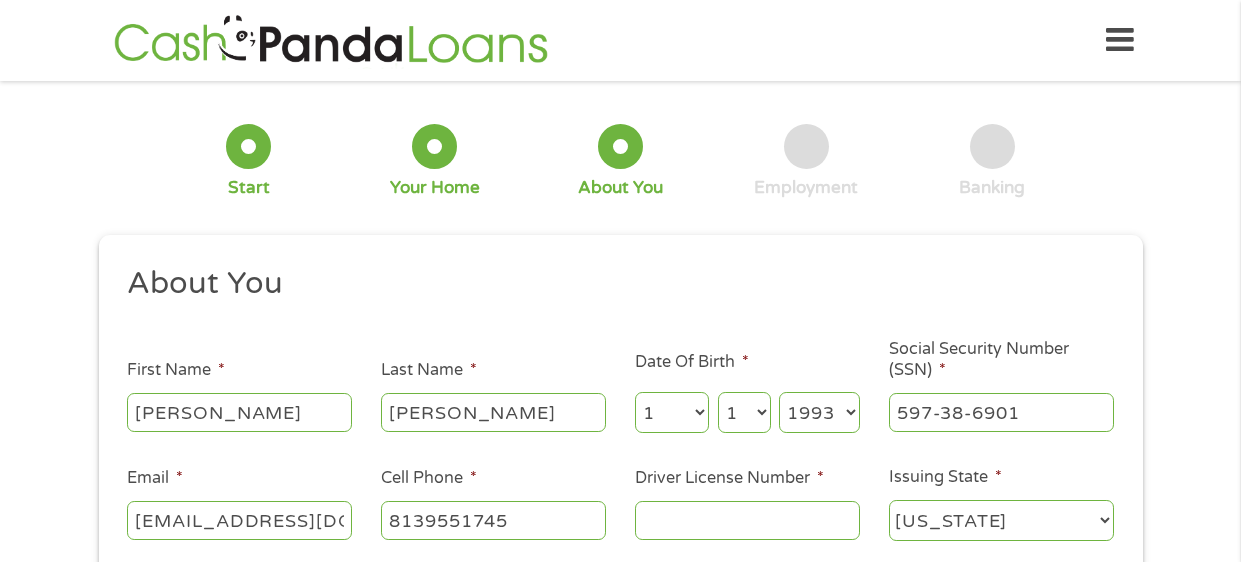 type on "(813) 955-1745" 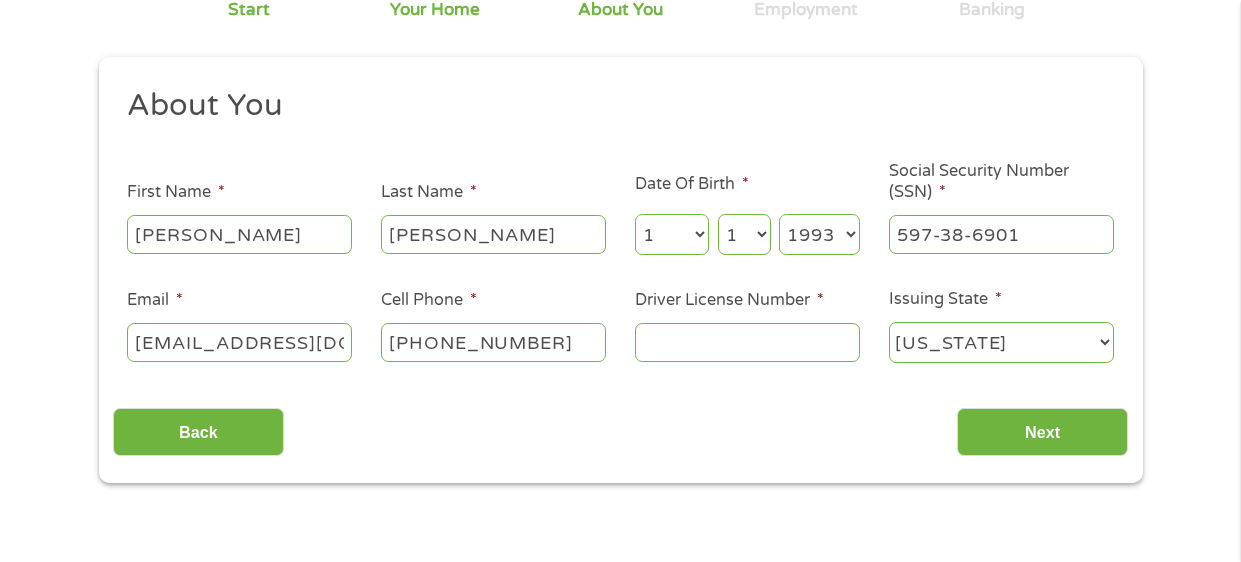 scroll, scrollTop: 188, scrollLeft: 0, axis: vertical 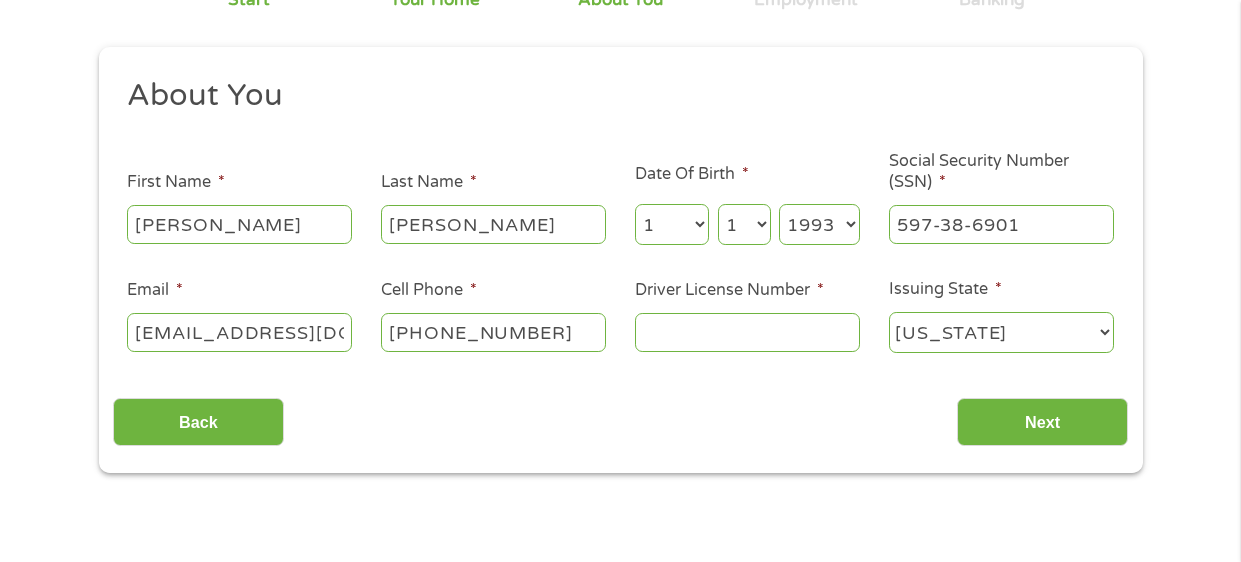 click on "Driver License Number *" at bounding box center [747, 316] 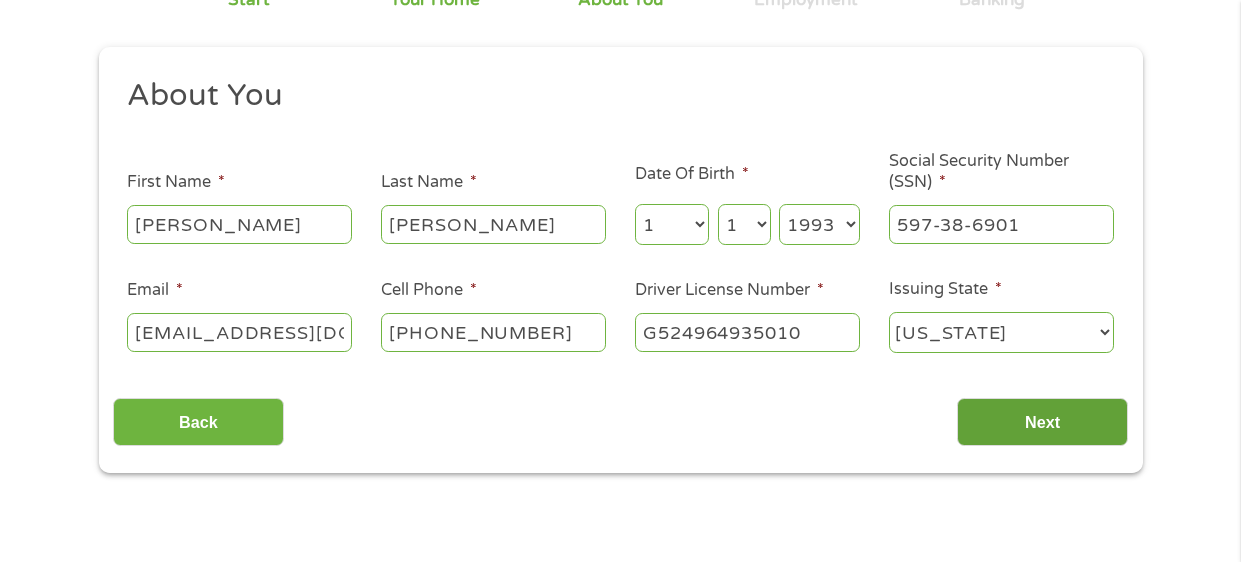 type on "G524964935010" 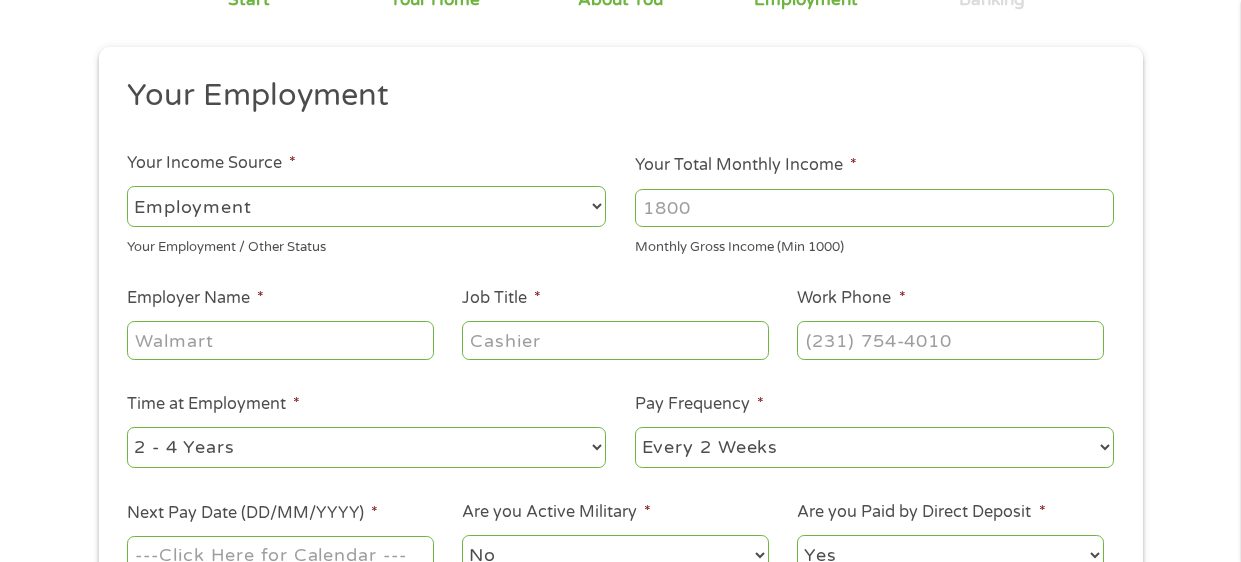 scroll, scrollTop: 8, scrollLeft: 8, axis: both 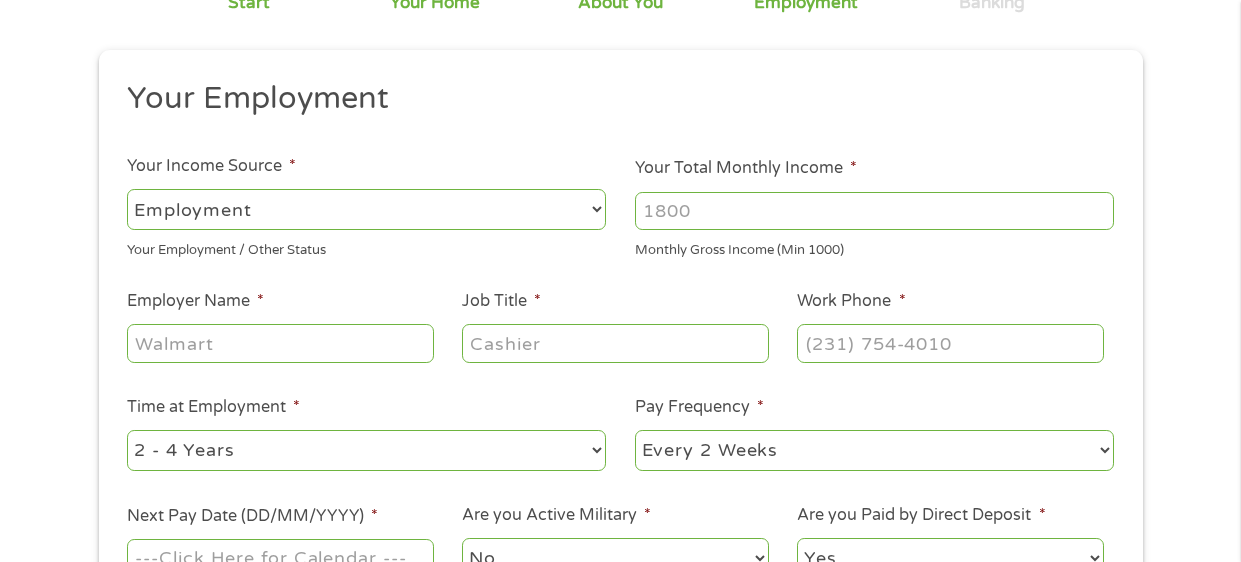 click on "Your Total Monthly Income *" at bounding box center (874, 211) 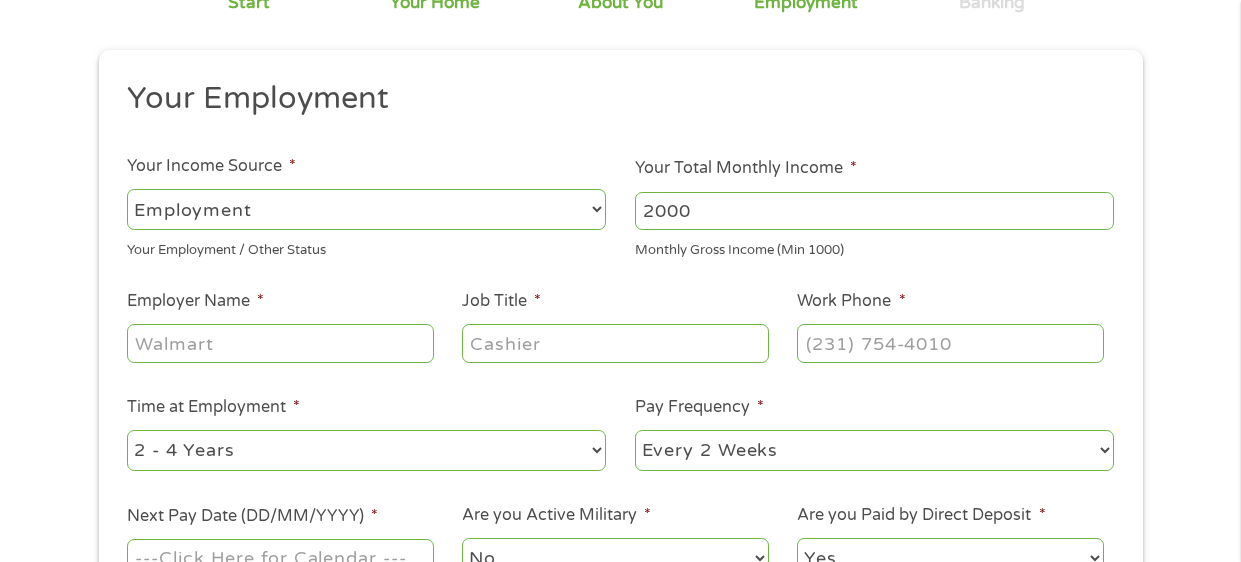 type on "2000" 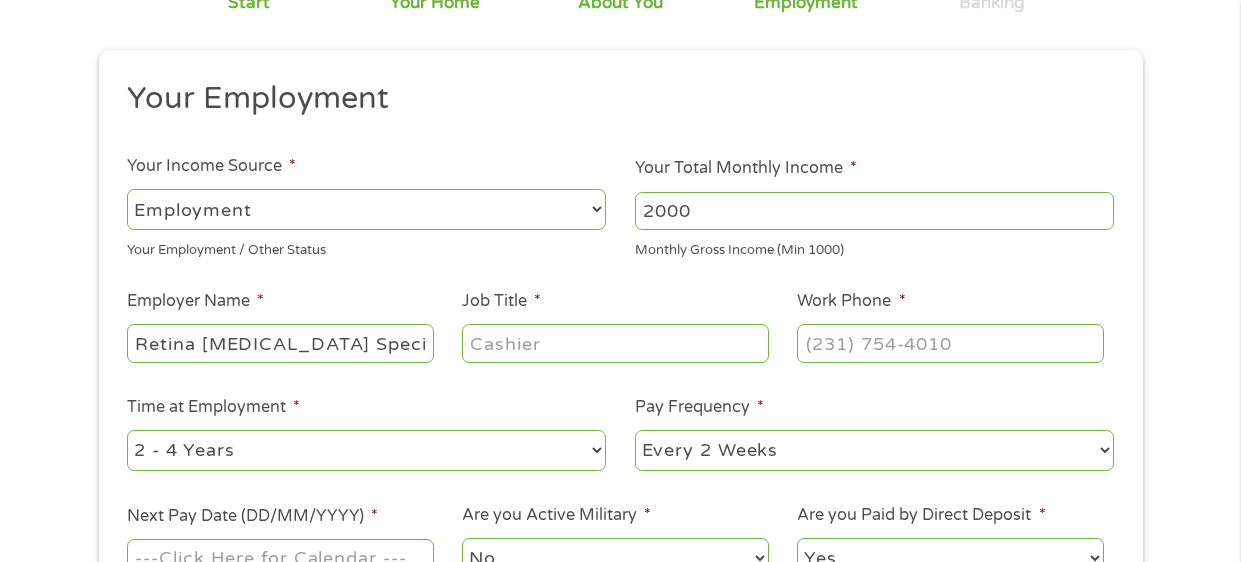 type on "Retina Macula Specialist" 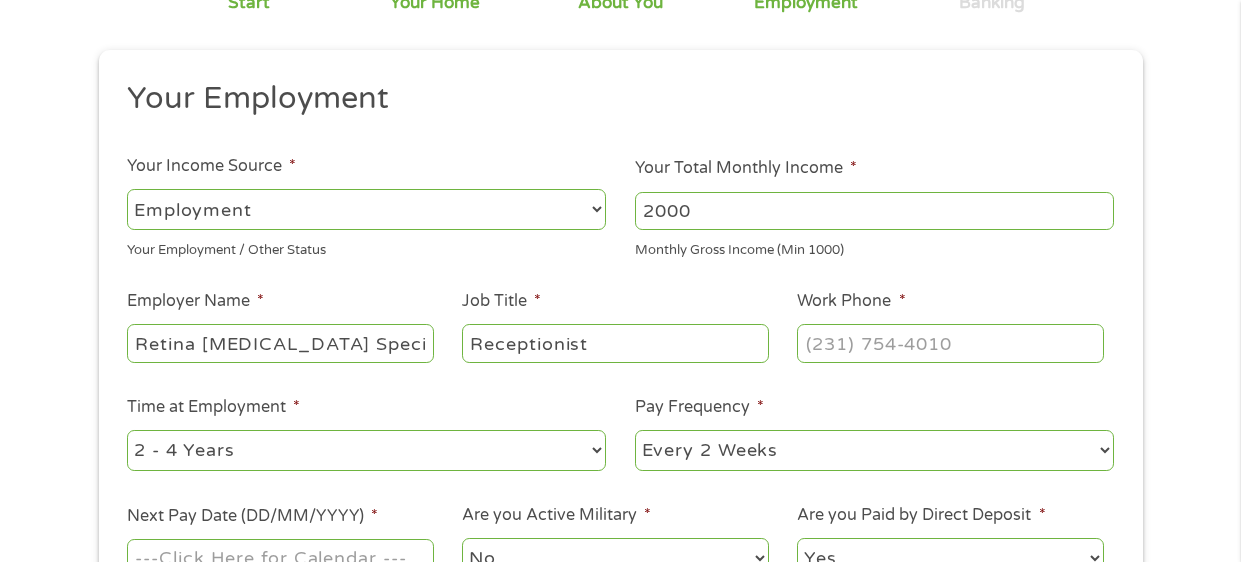 type on "Receptionist" 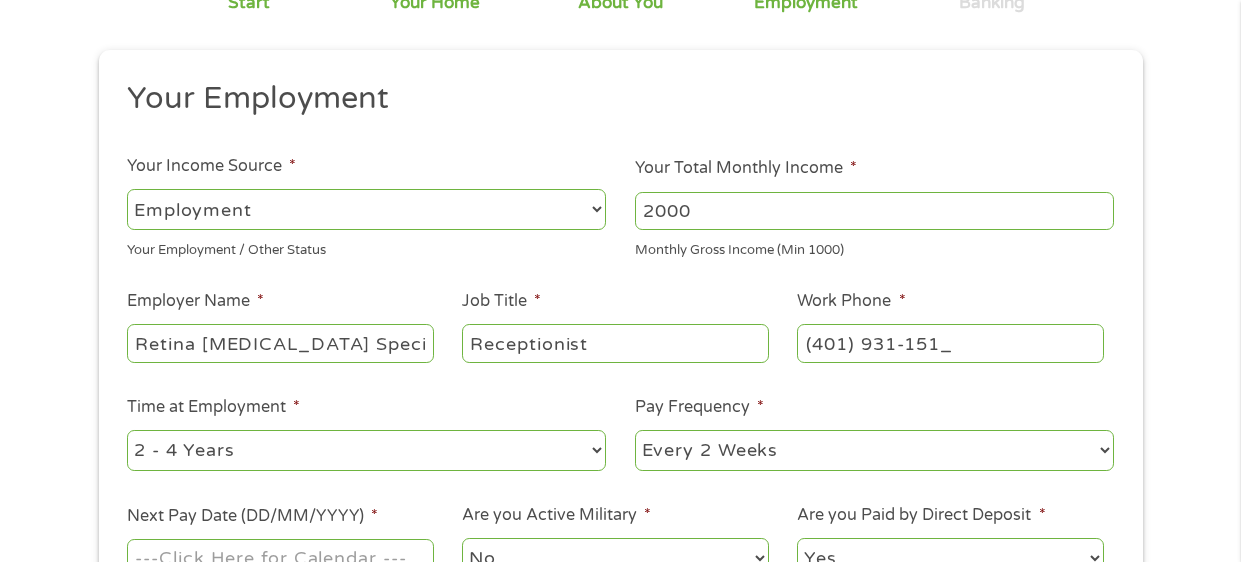 type on "(401) 931-1510" 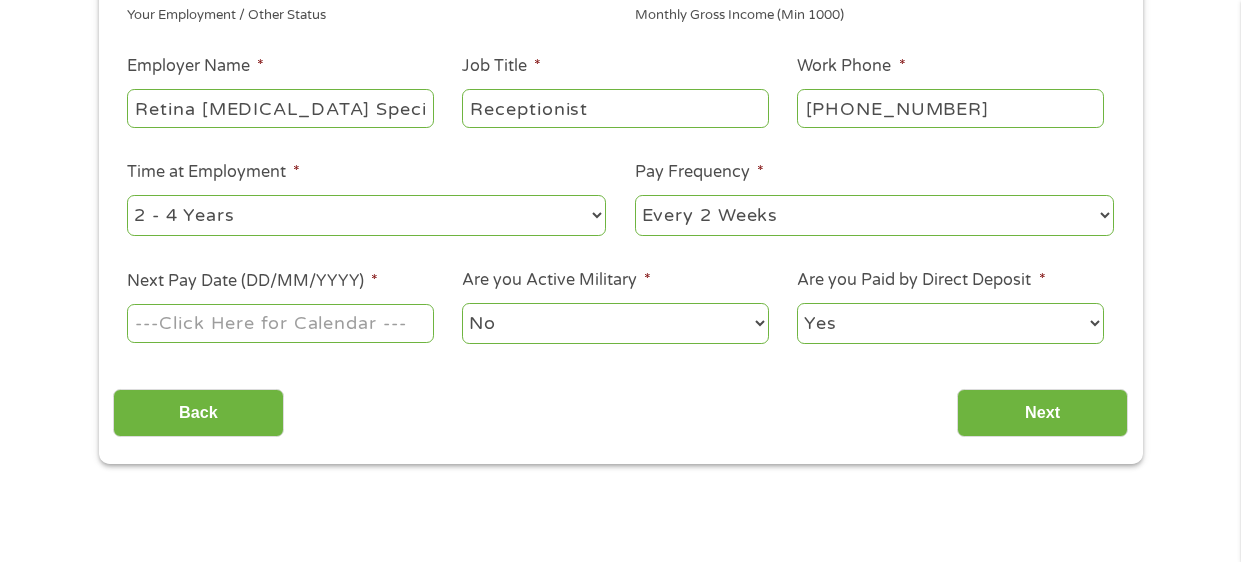 scroll, scrollTop: 426, scrollLeft: 0, axis: vertical 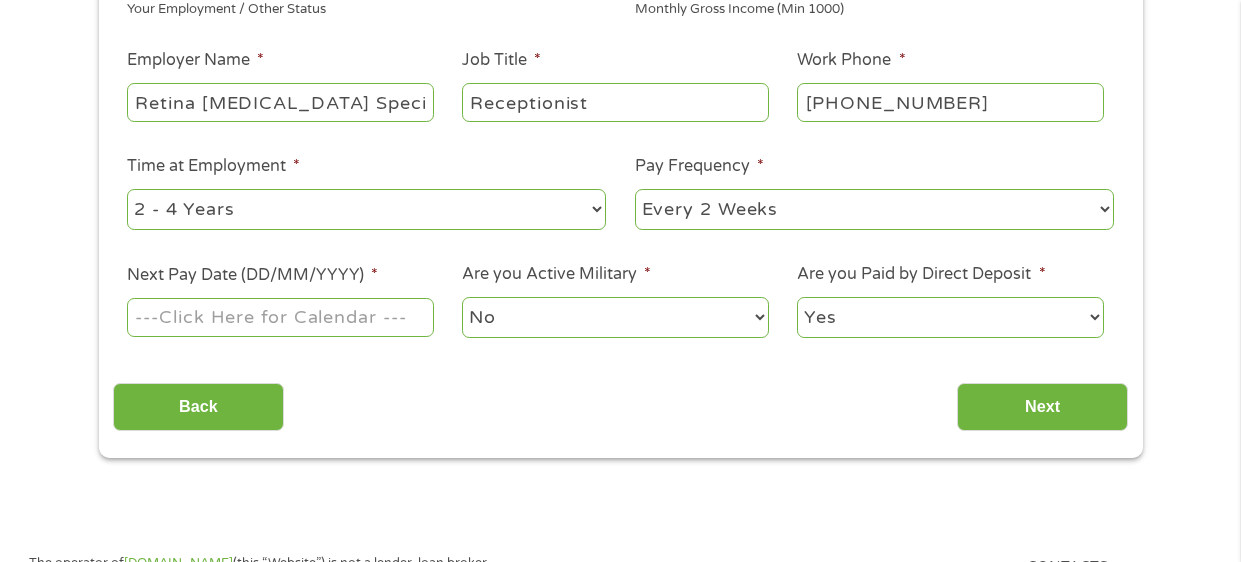 click on "Next Pay Date (DD/MM/YYYY) *" at bounding box center [280, 317] 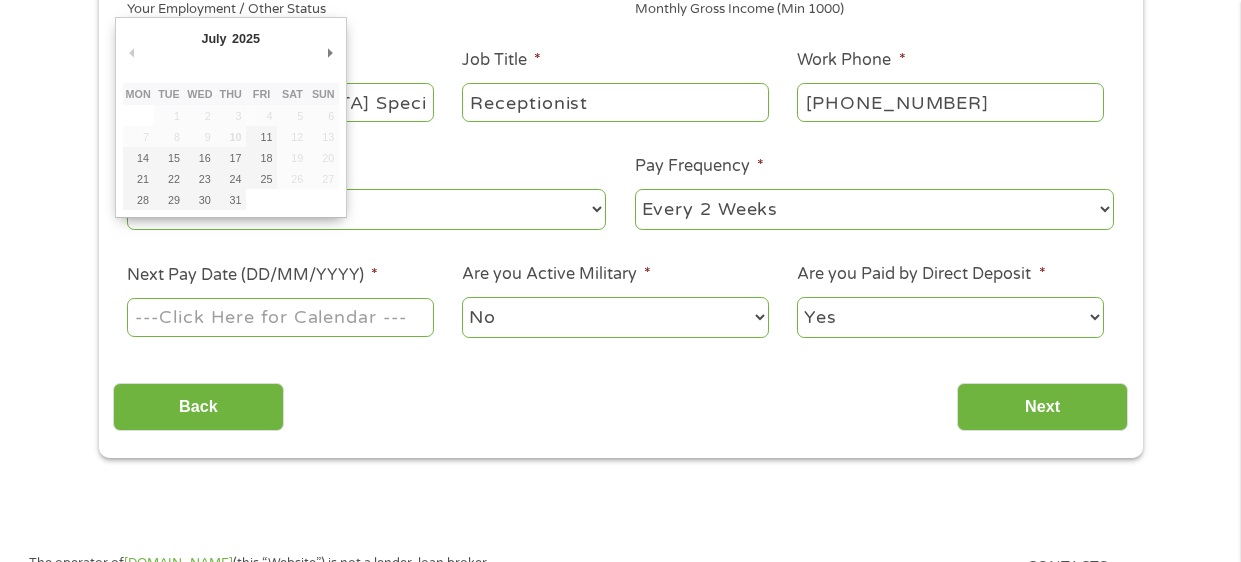 click on "Next Pay Date (DD/MM/YYYY) *" at bounding box center (280, 317) 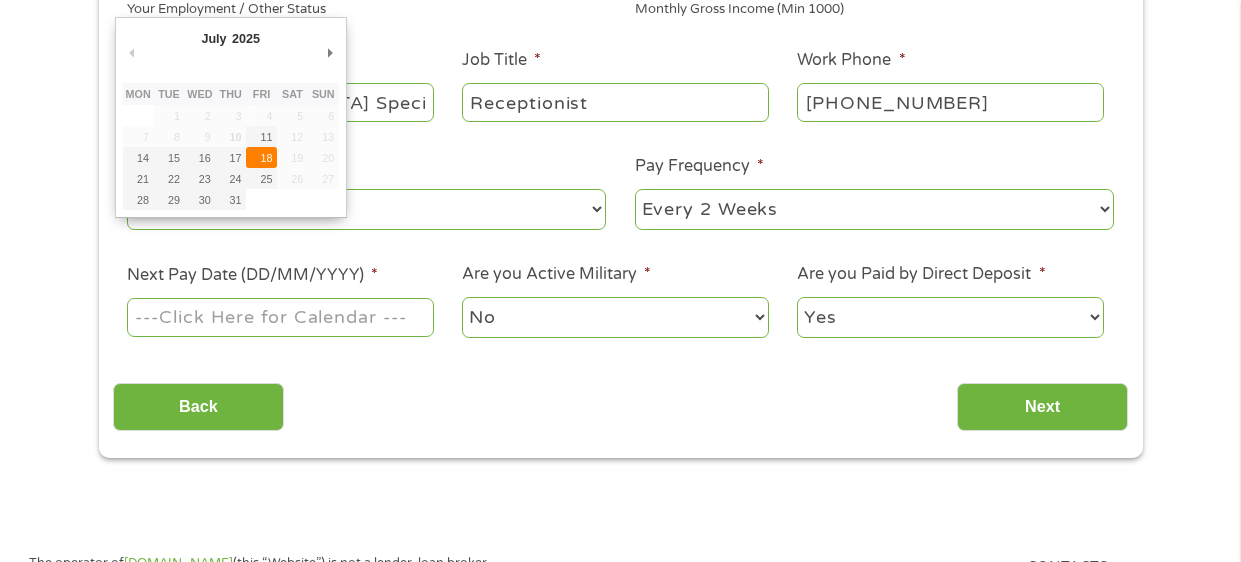 type on "18/07/2025" 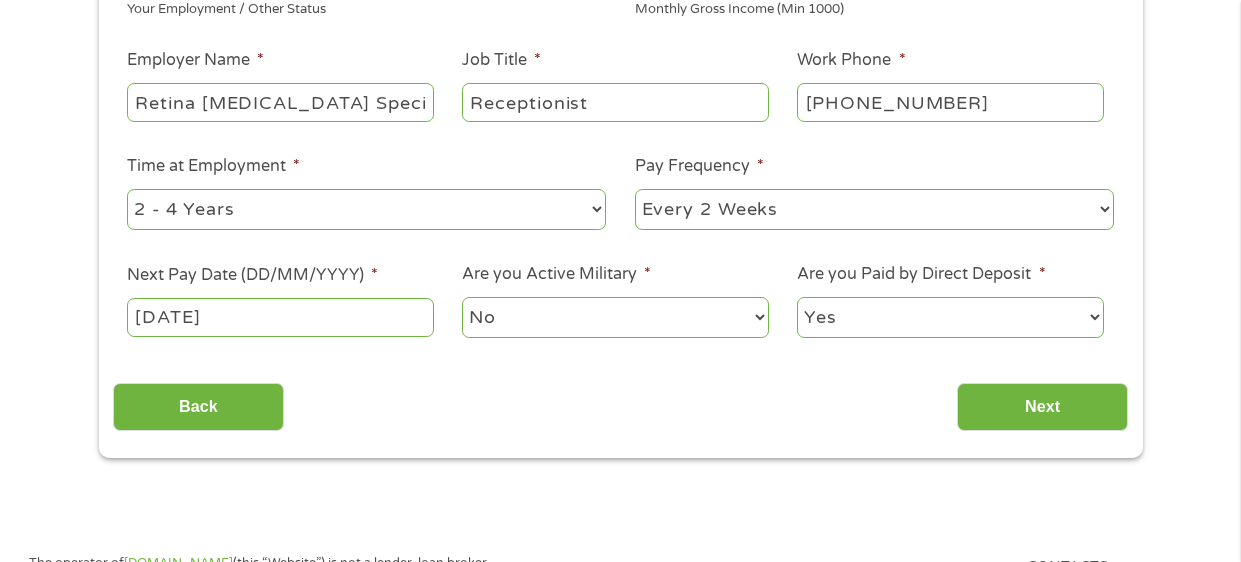 click on "No Yes" at bounding box center (615, 317) 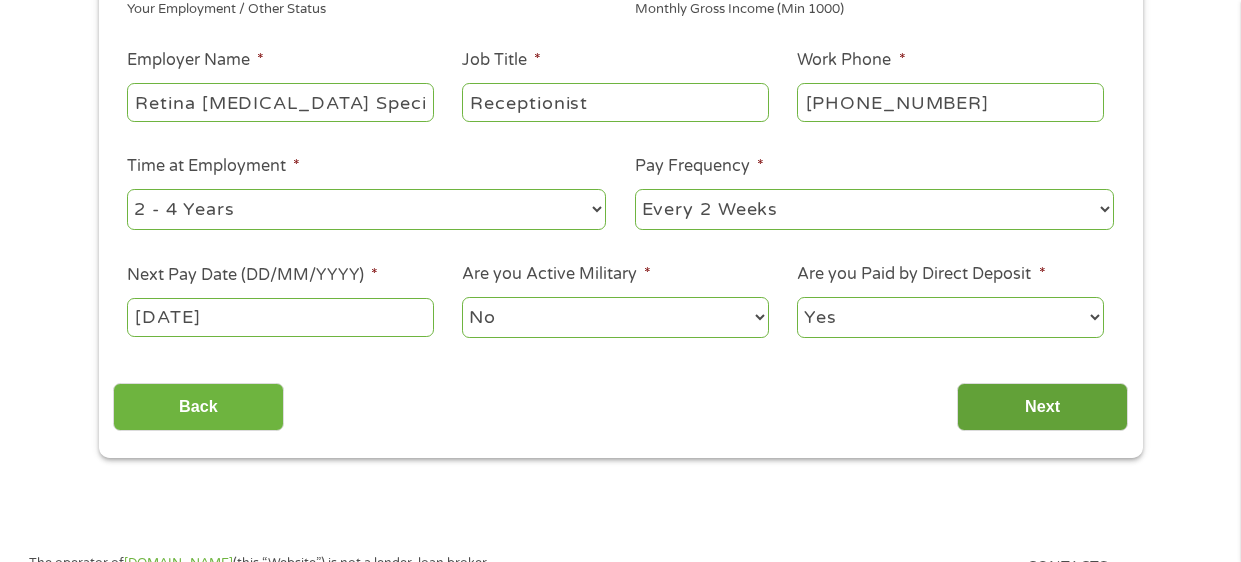 click on "Next" at bounding box center [1042, 407] 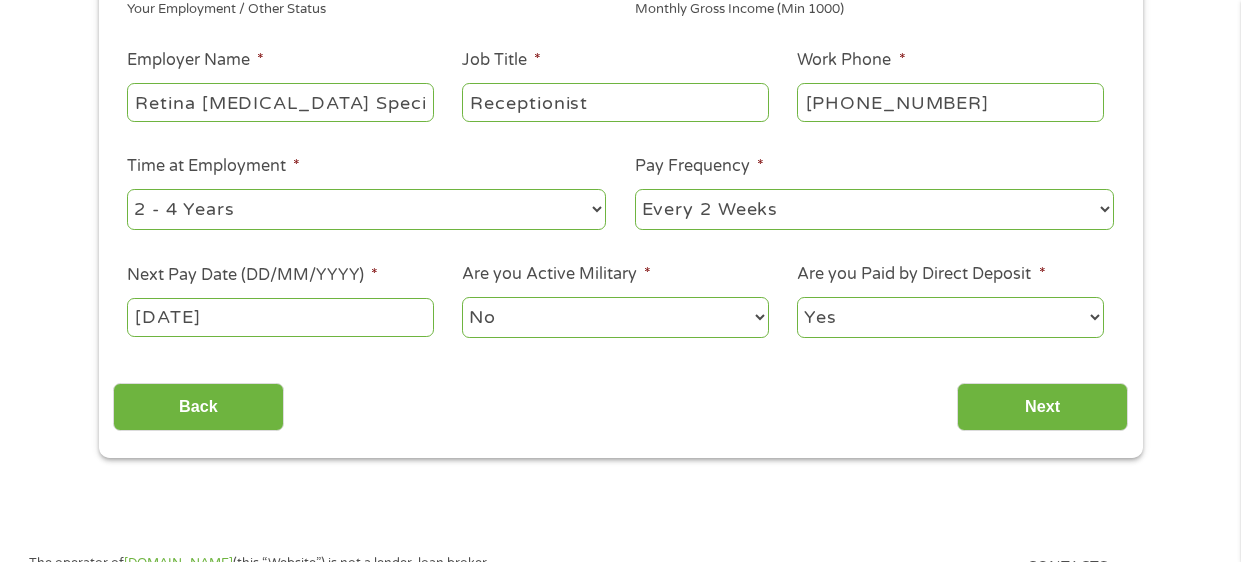 scroll, scrollTop: 8, scrollLeft: 8, axis: both 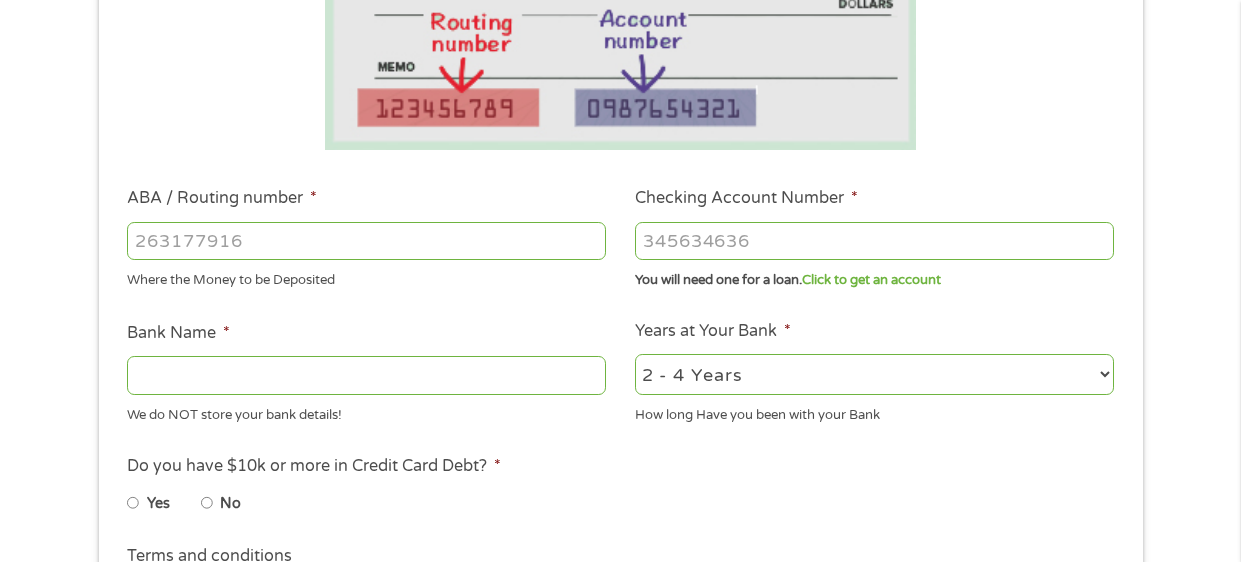 click on "ABA / Routing number *" at bounding box center [366, 241] 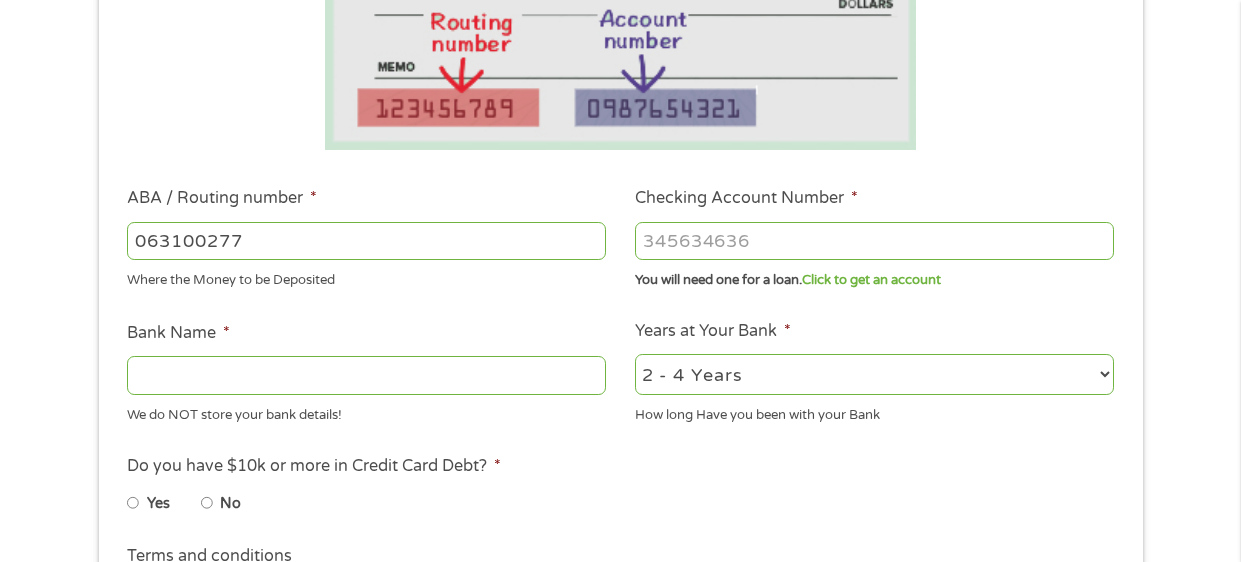type on "063100277" 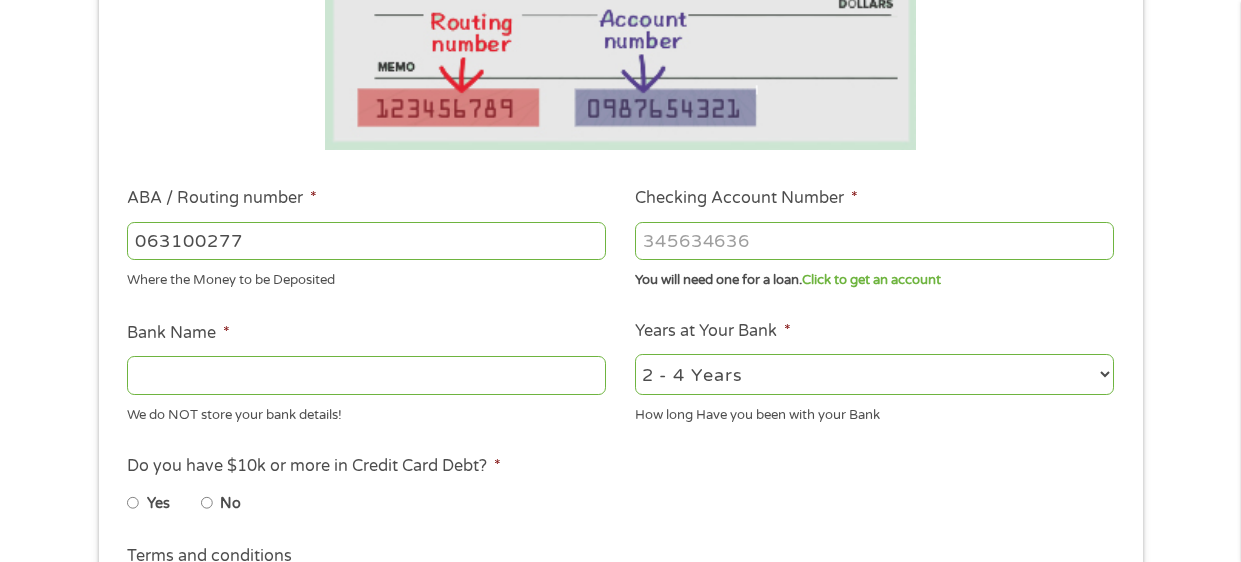 type on "BANK OF AMERICA NA" 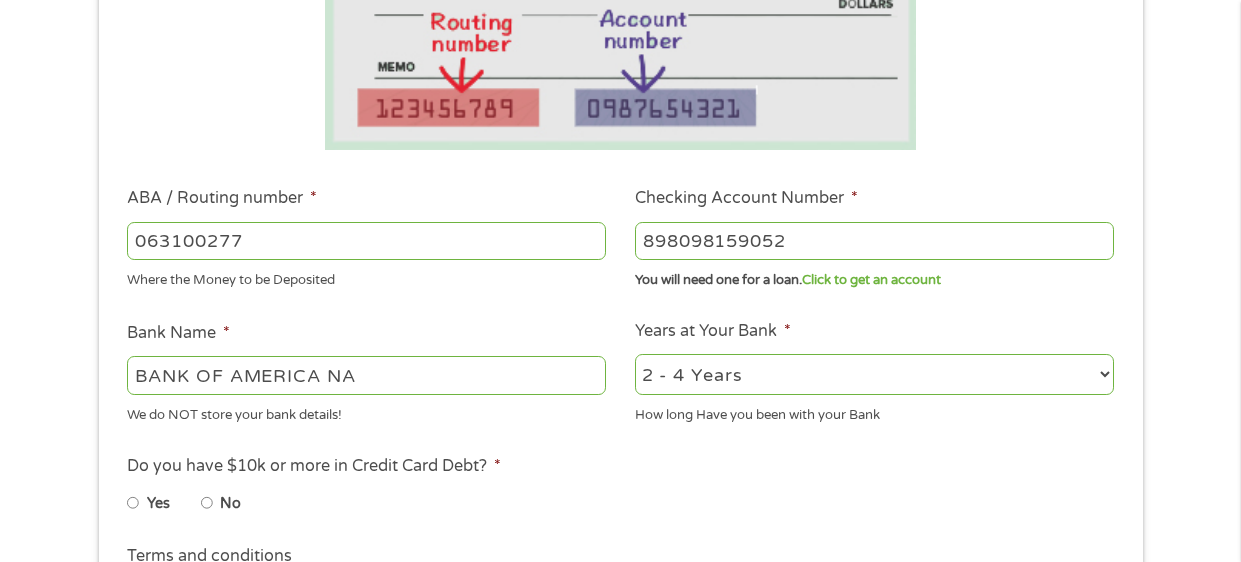 type on "898098159052" 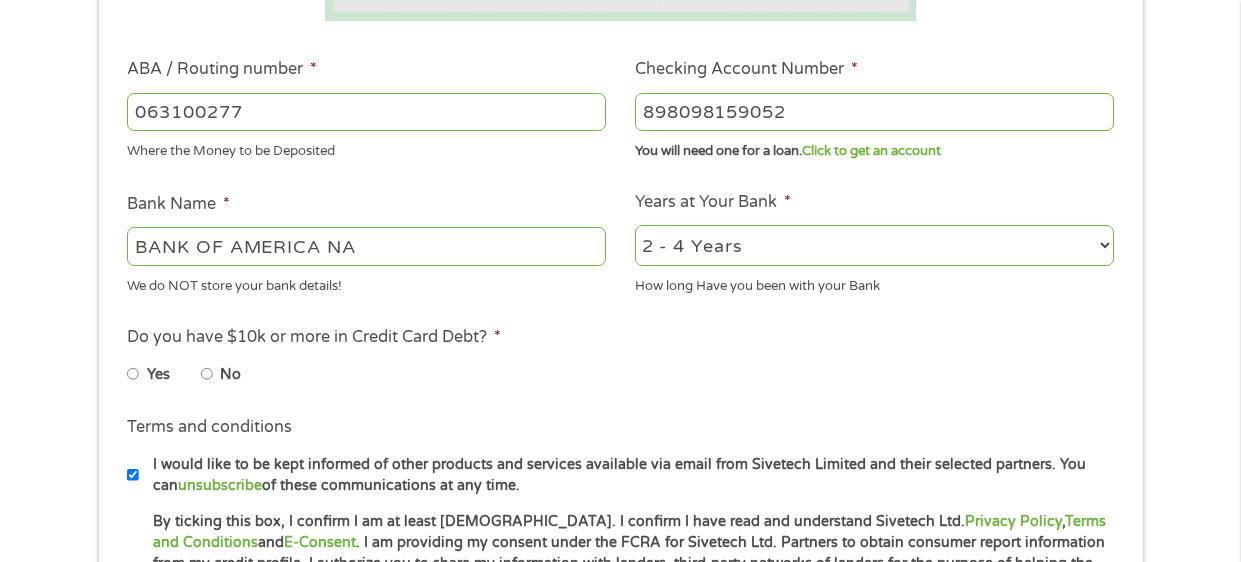 scroll, scrollTop: 588, scrollLeft: 0, axis: vertical 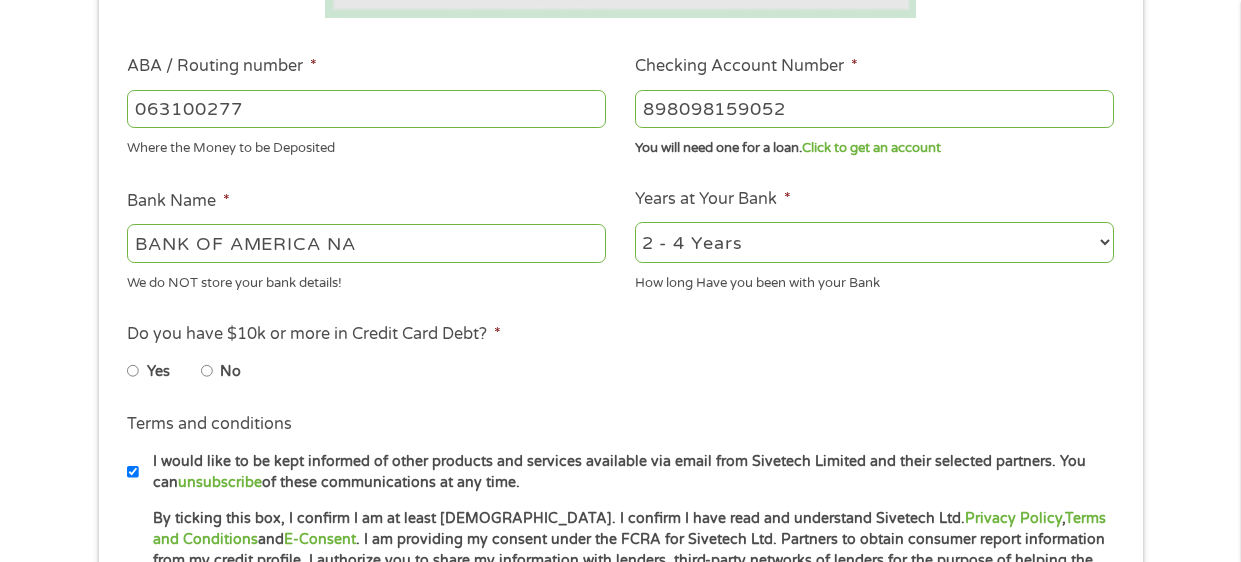 click on "No" at bounding box center (207, 371) 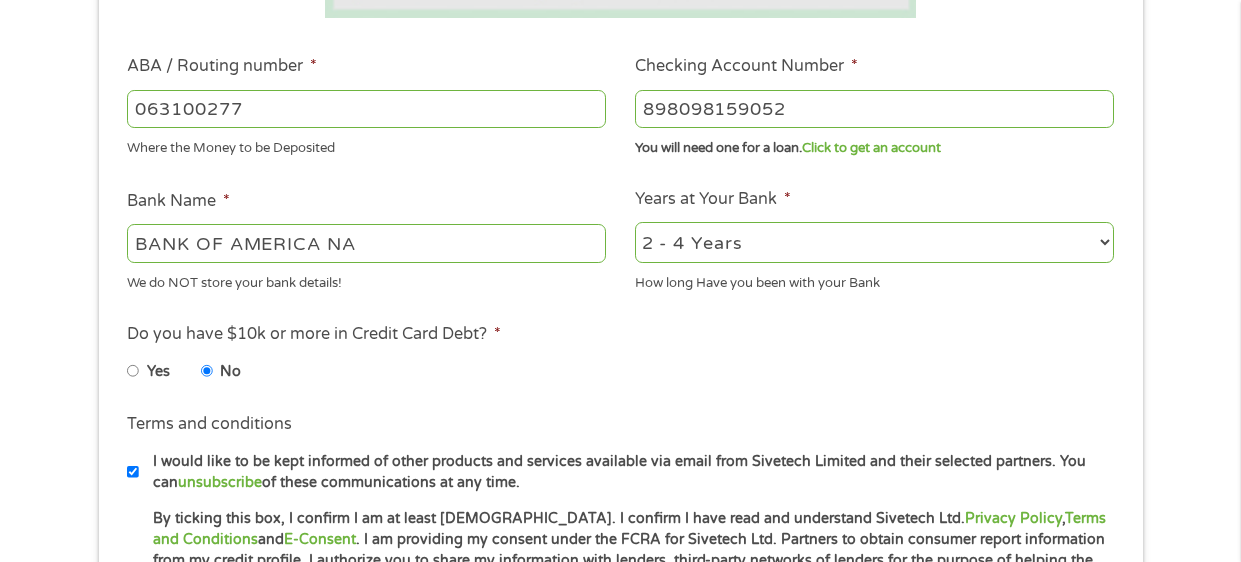 click on "Terms and conditions
I would like to be kept informed of other products and services available via email from Sivetech Limited and their selected partners. You can   unsubscribe   of these communications at any time." at bounding box center [620, 452] 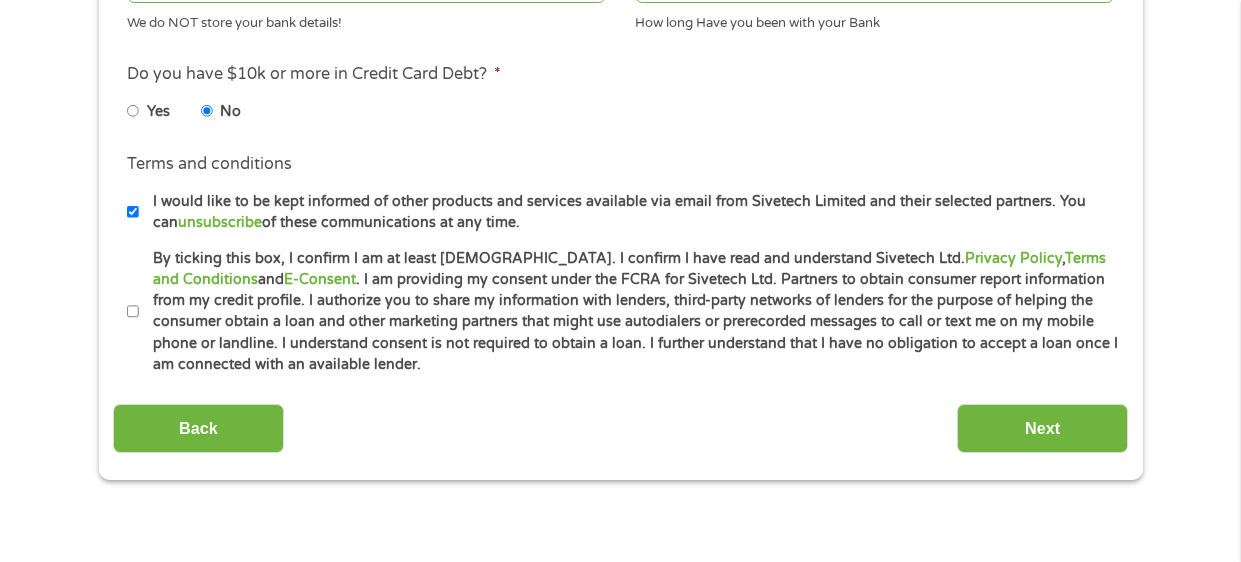 scroll, scrollTop: 850, scrollLeft: 0, axis: vertical 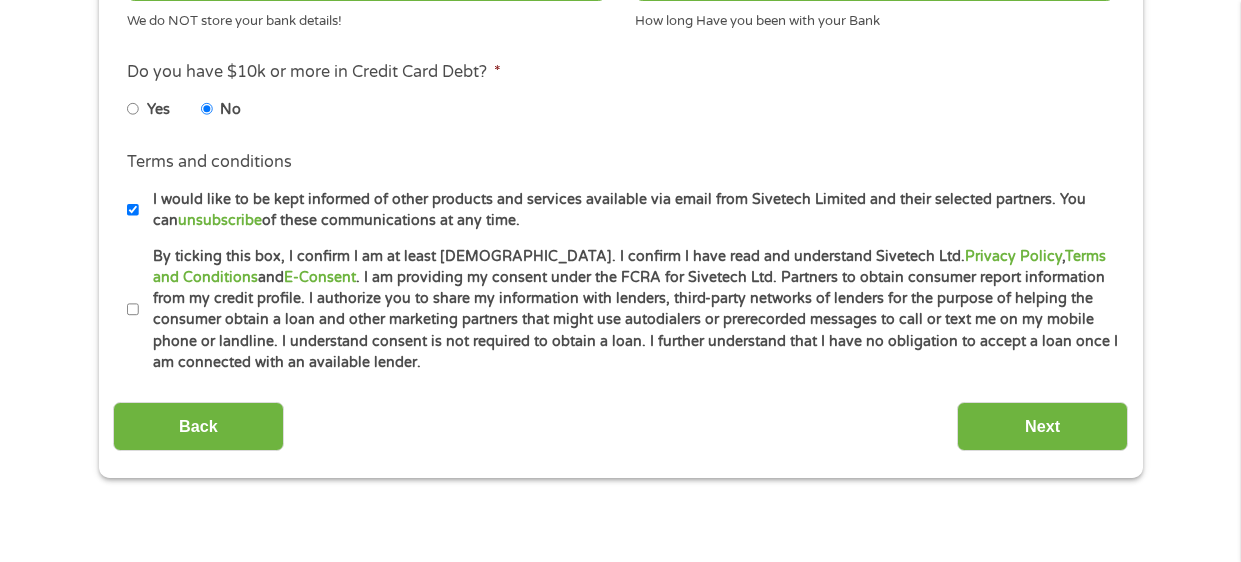 click on "By ticking this box, I confirm I am at least 18 years old. I confirm I have read and understand Sivetech Ltd.  Privacy Policy ,  Terms and Conditions  and  E-Consent . I am providing my consent under the FCRA for Sivetech Ltd. Partners to obtain consumer report information from my credit profile. I authorize you to share my information with lenders, third-party networks of lenders for the purpose of helping the consumer obtain a loan and other marketing partners that might use autodialers or prerecorded messages to call or text me on my mobile phone or landline. I understand consent is not required to obtain a loan. I further understand that I have no obligation to accept a loan once I am connected with an available lender." at bounding box center (133, 310) 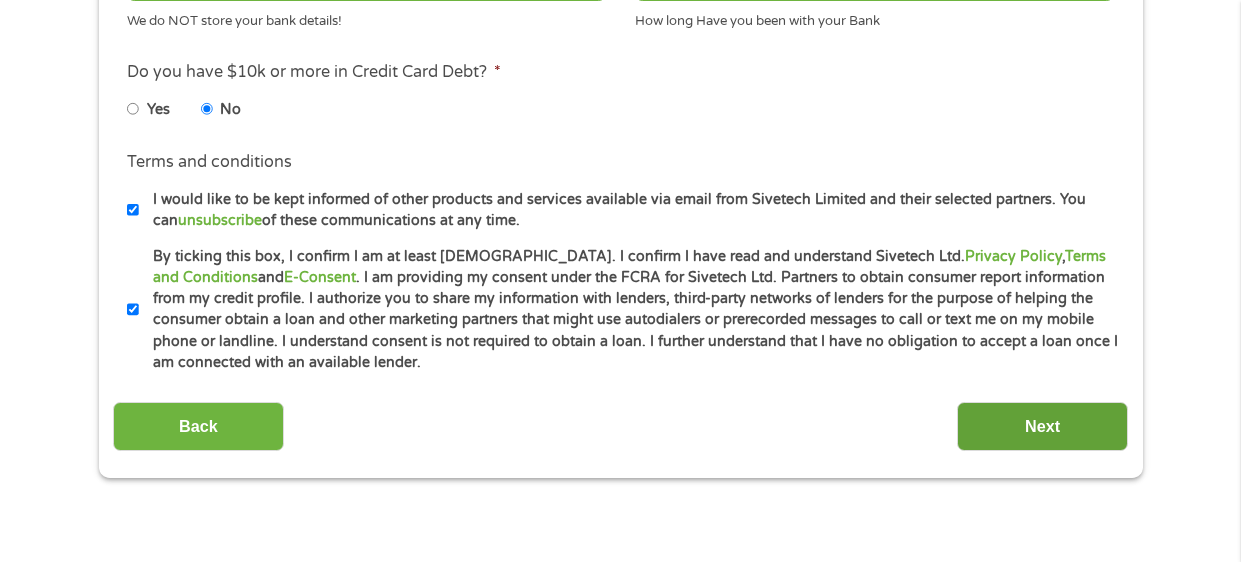click on "Next" at bounding box center [1042, 426] 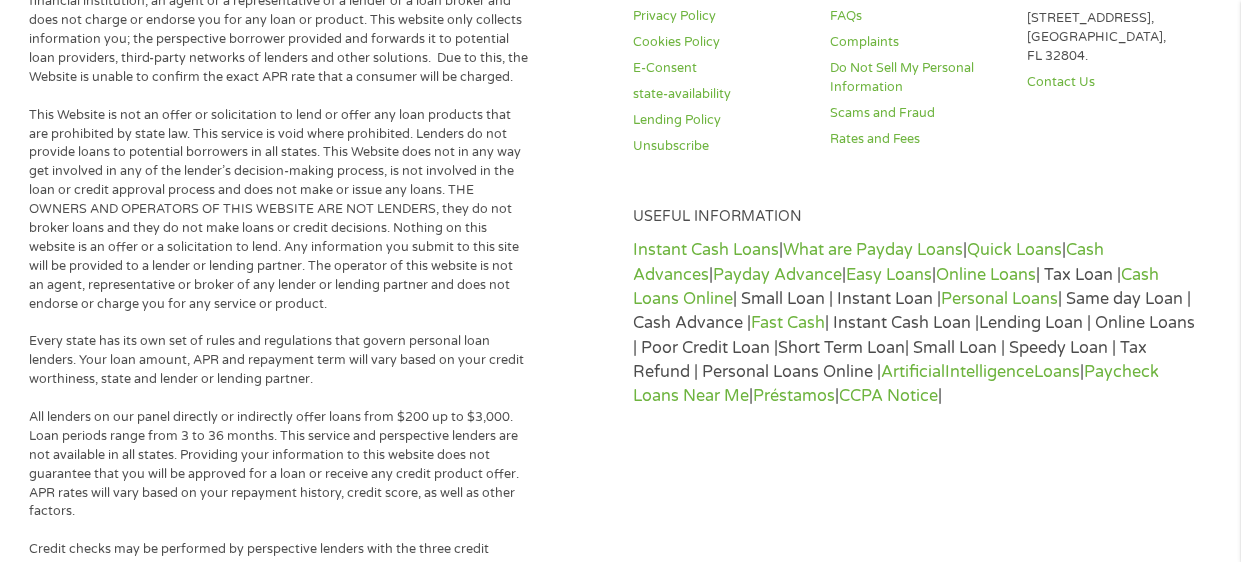 scroll, scrollTop: 8, scrollLeft: 8, axis: both 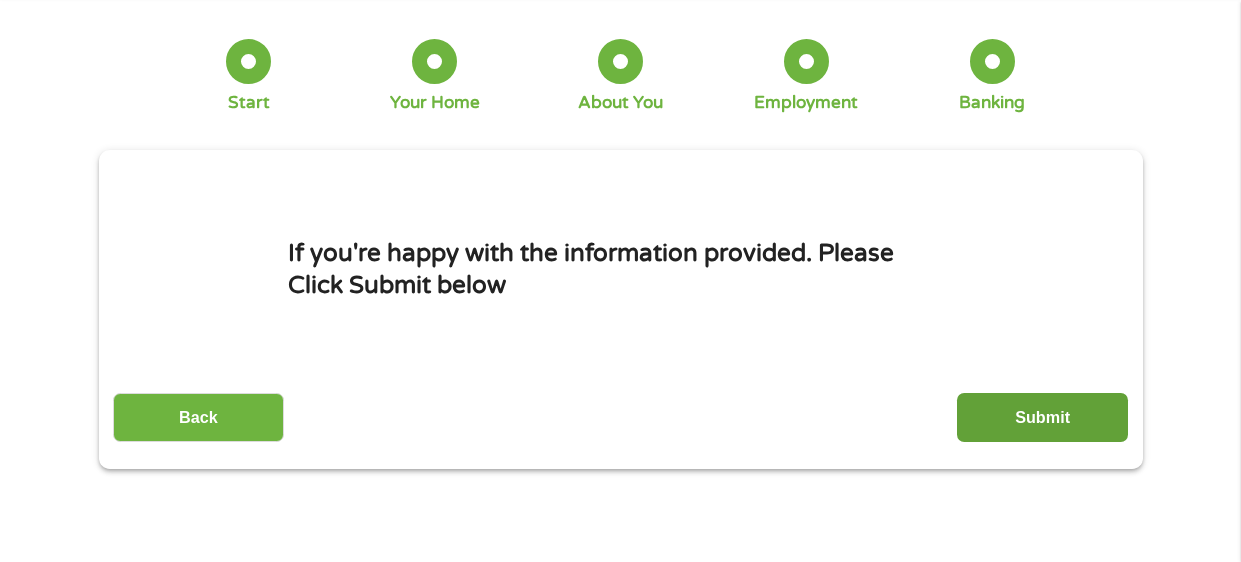 click on "Submit" at bounding box center (1042, 417) 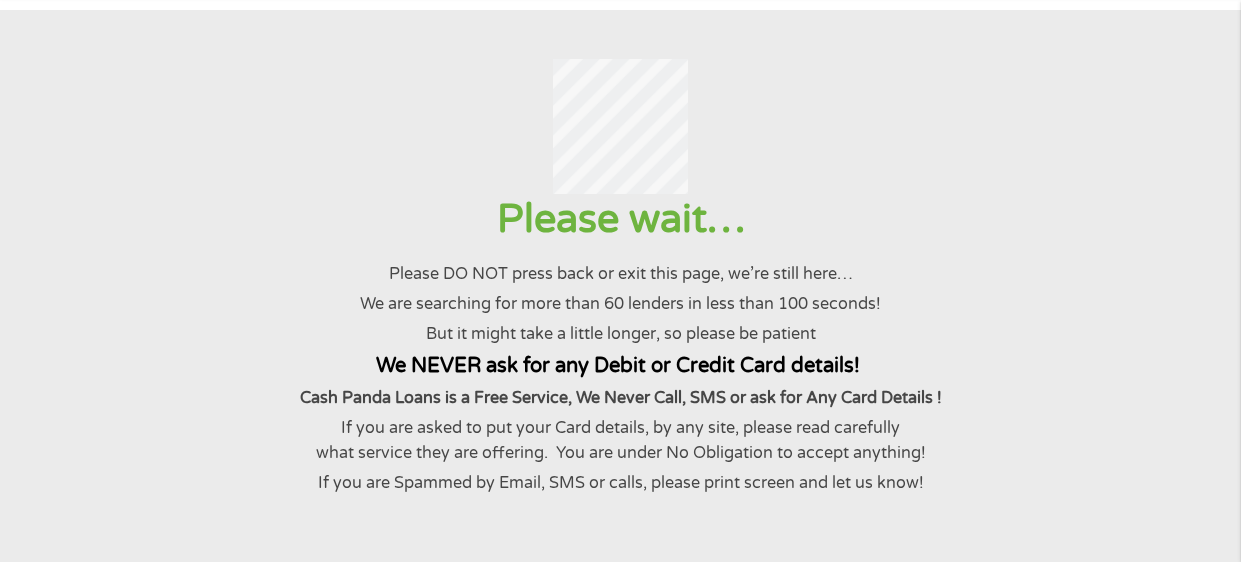 scroll, scrollTop: 0, scrollLeft: 0, axis: both 